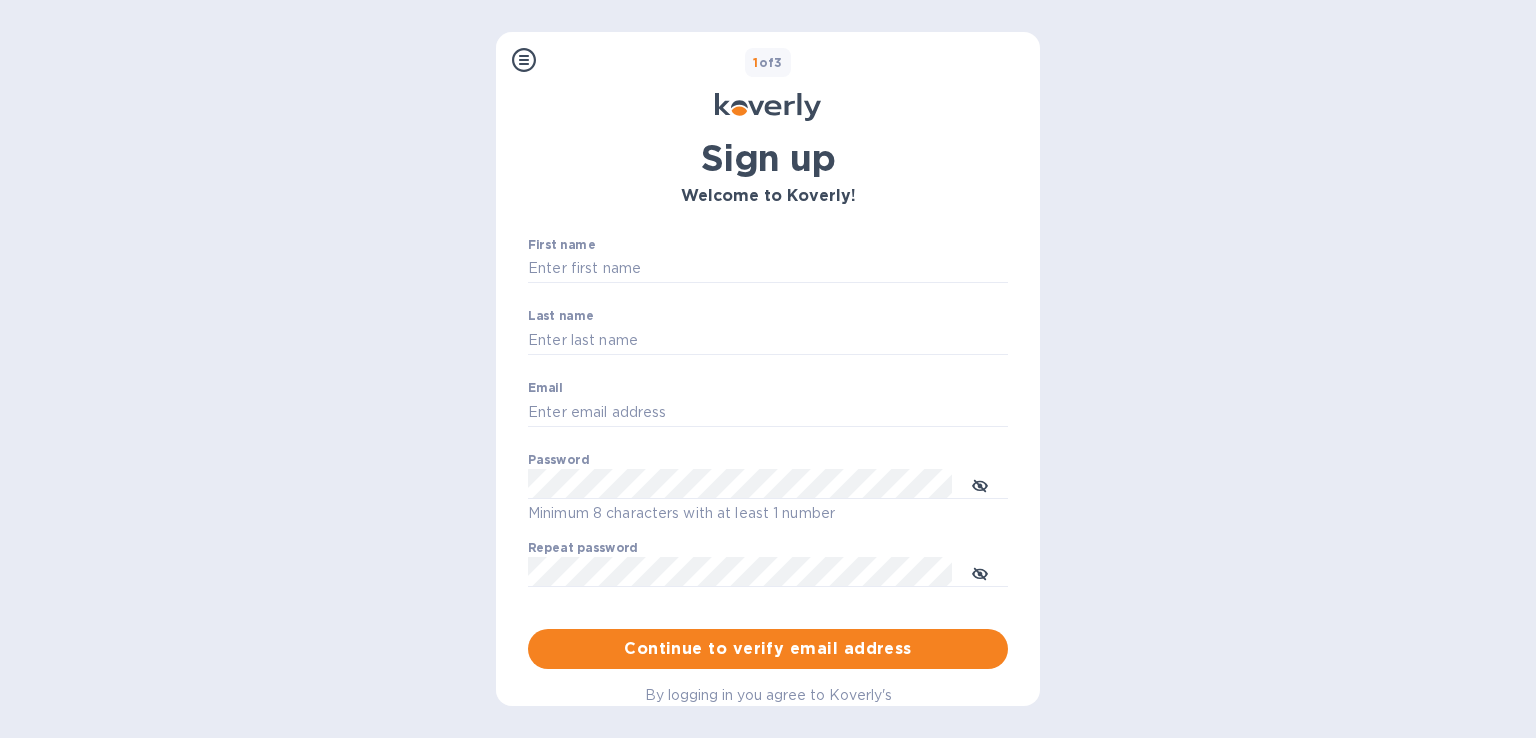 scroll, scrollTop: 0, scrollLeft: 0, axis: both 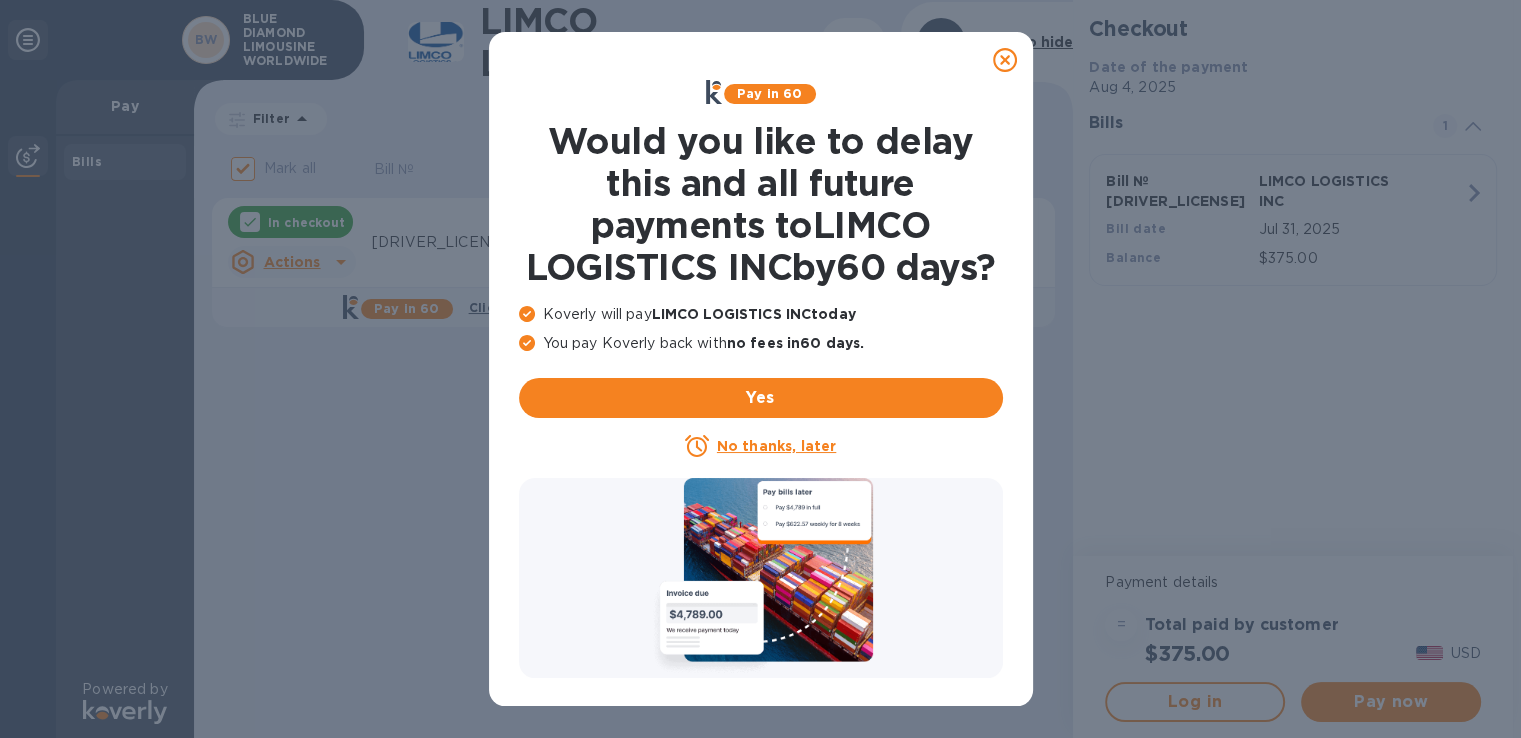 drag, startPoint x: 998, startPoint y: 54, endPoint x: 1006, endPoint y: 71, distance: 18.788294 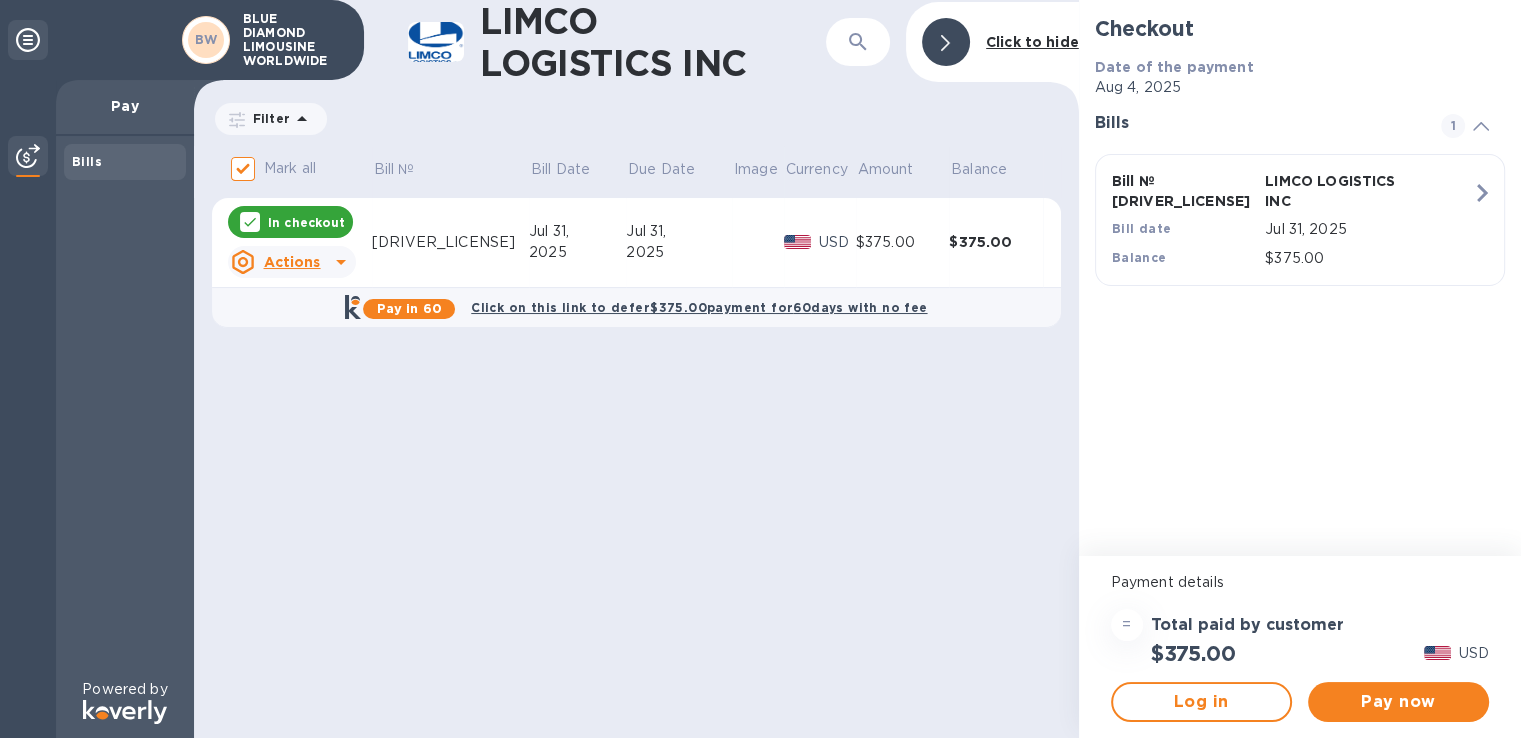 click on "2025" at bounding box center (577, 252) 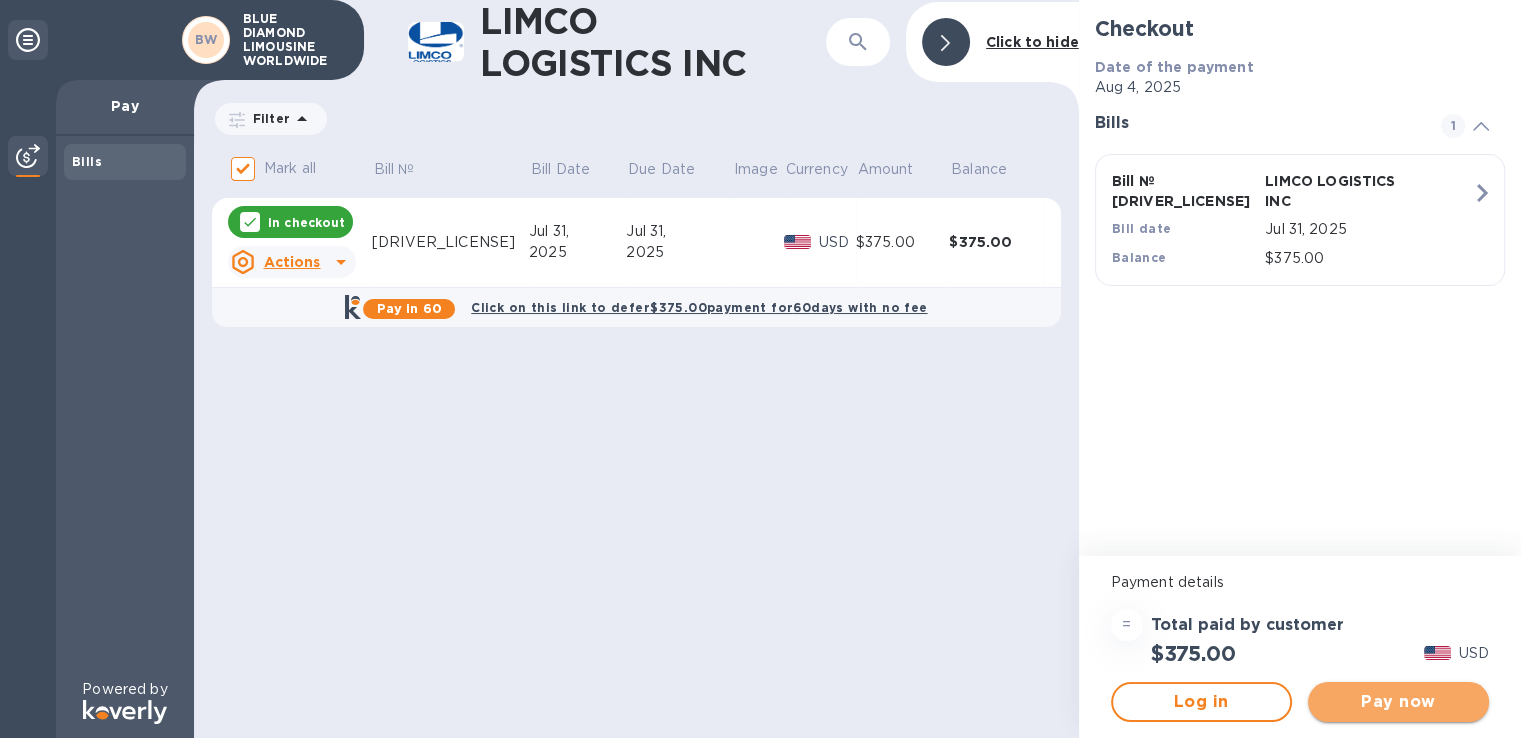 click on "Pay now" at bounding box center [1398, 702] 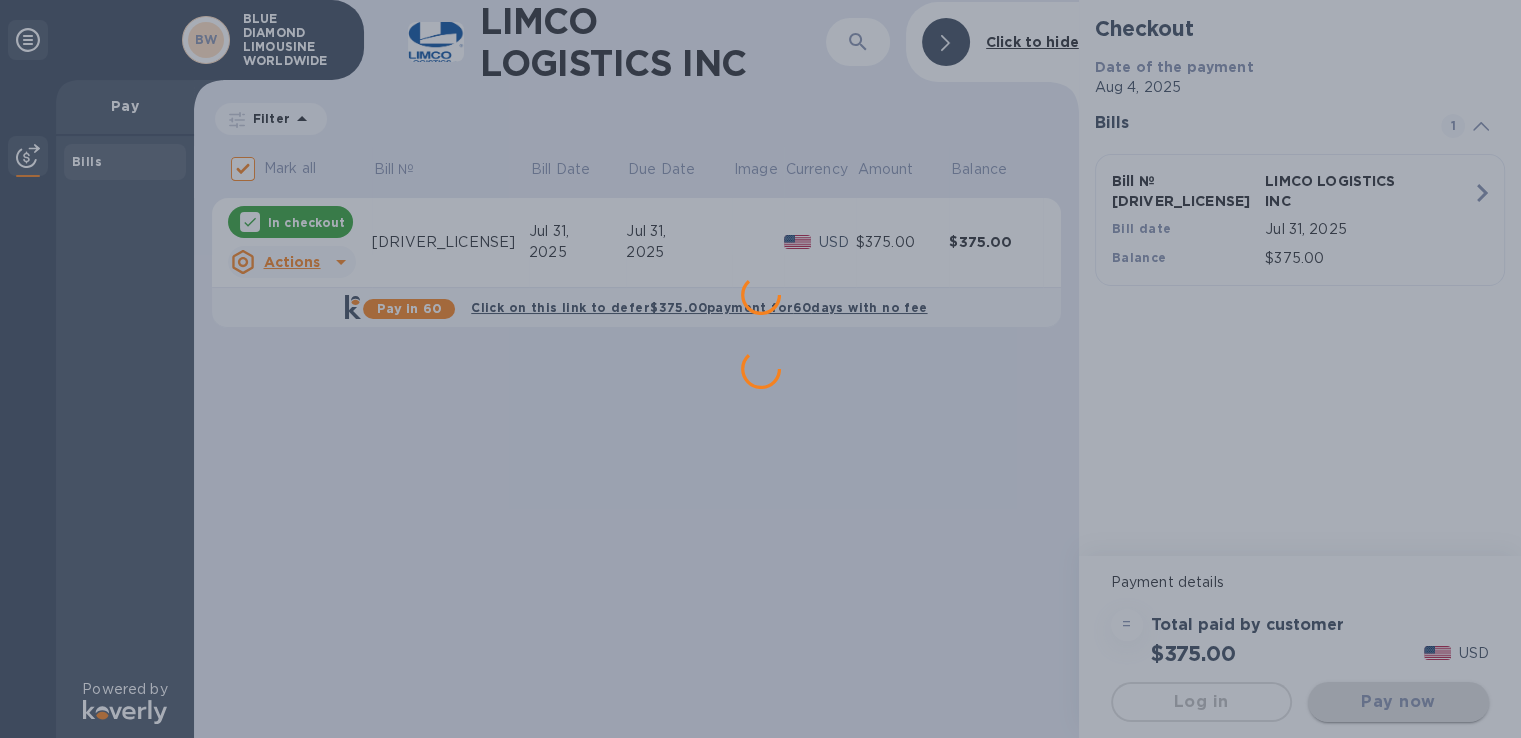 scroll, scrollTop: 0, scrollLeft: 0, axis: both 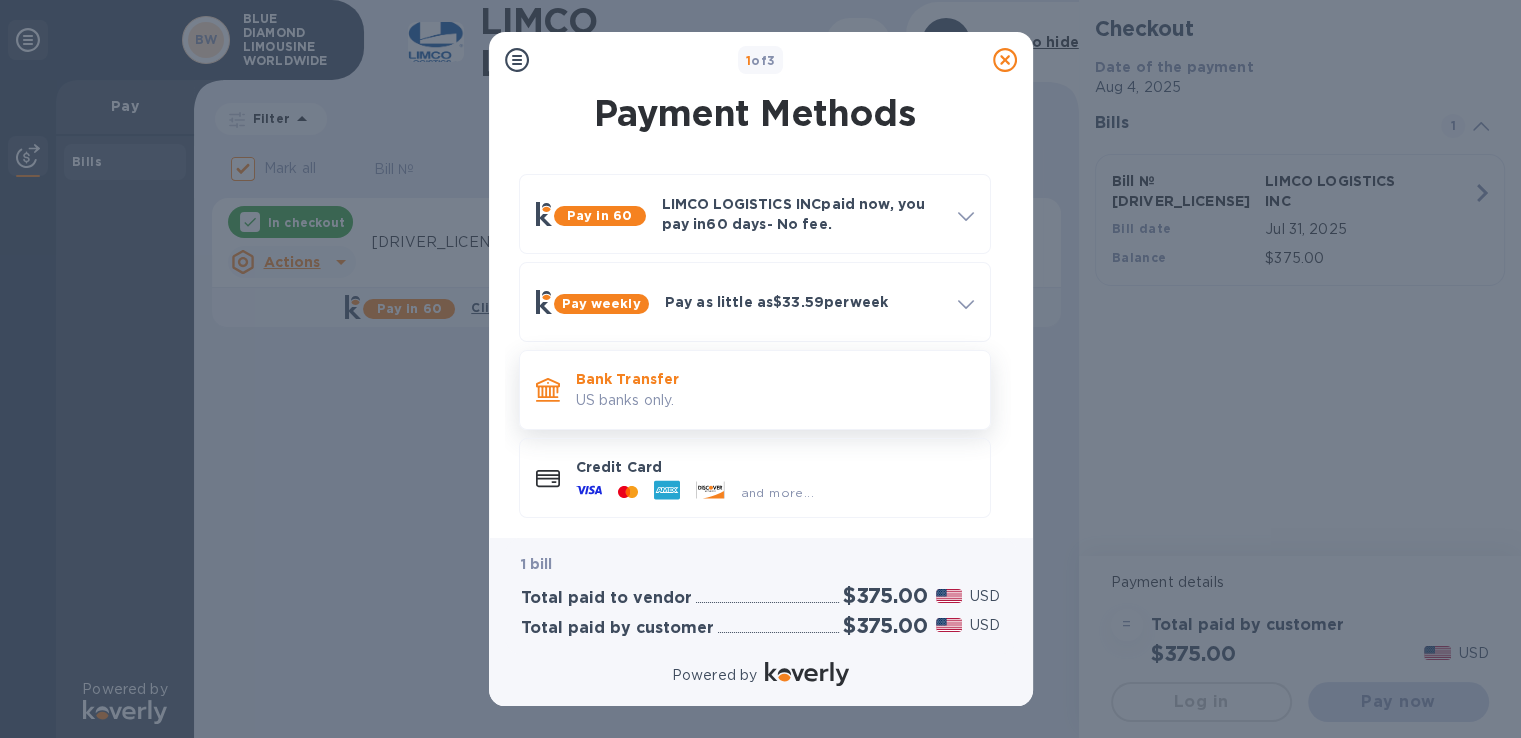 click on "US banks only." at bounding box center (775, 400) 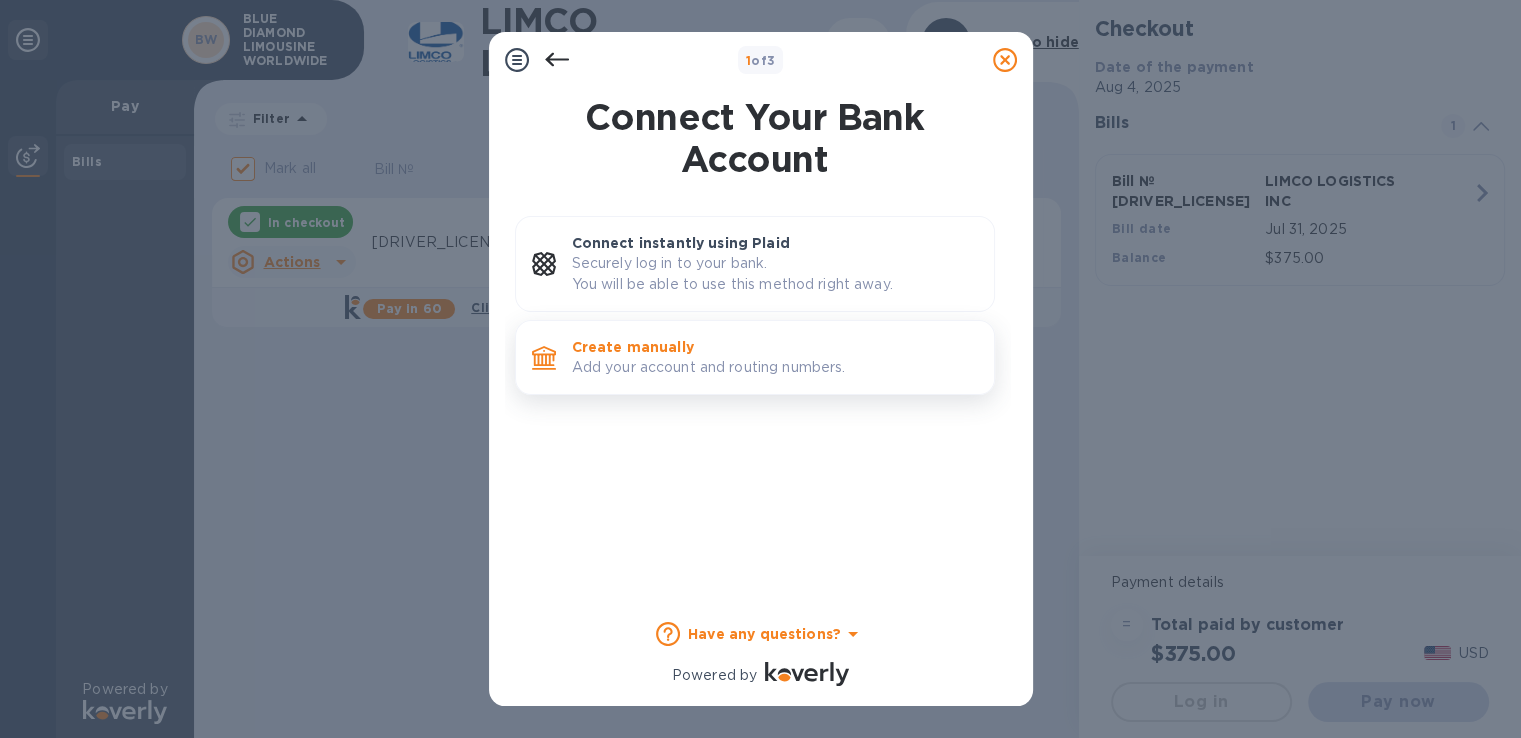 click on "Create manually" at bounding box center [775, 347] 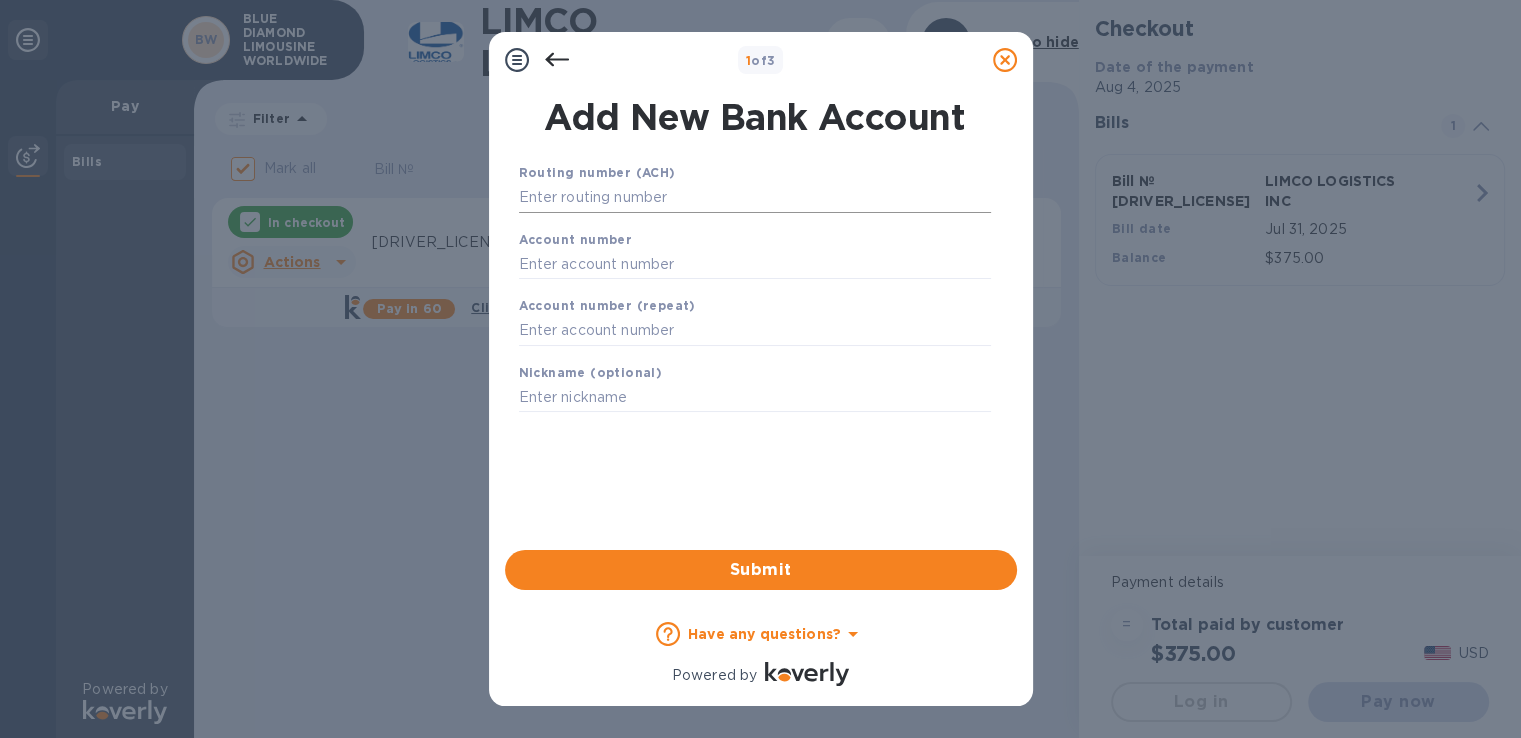 click at bounding box center [755, 198] 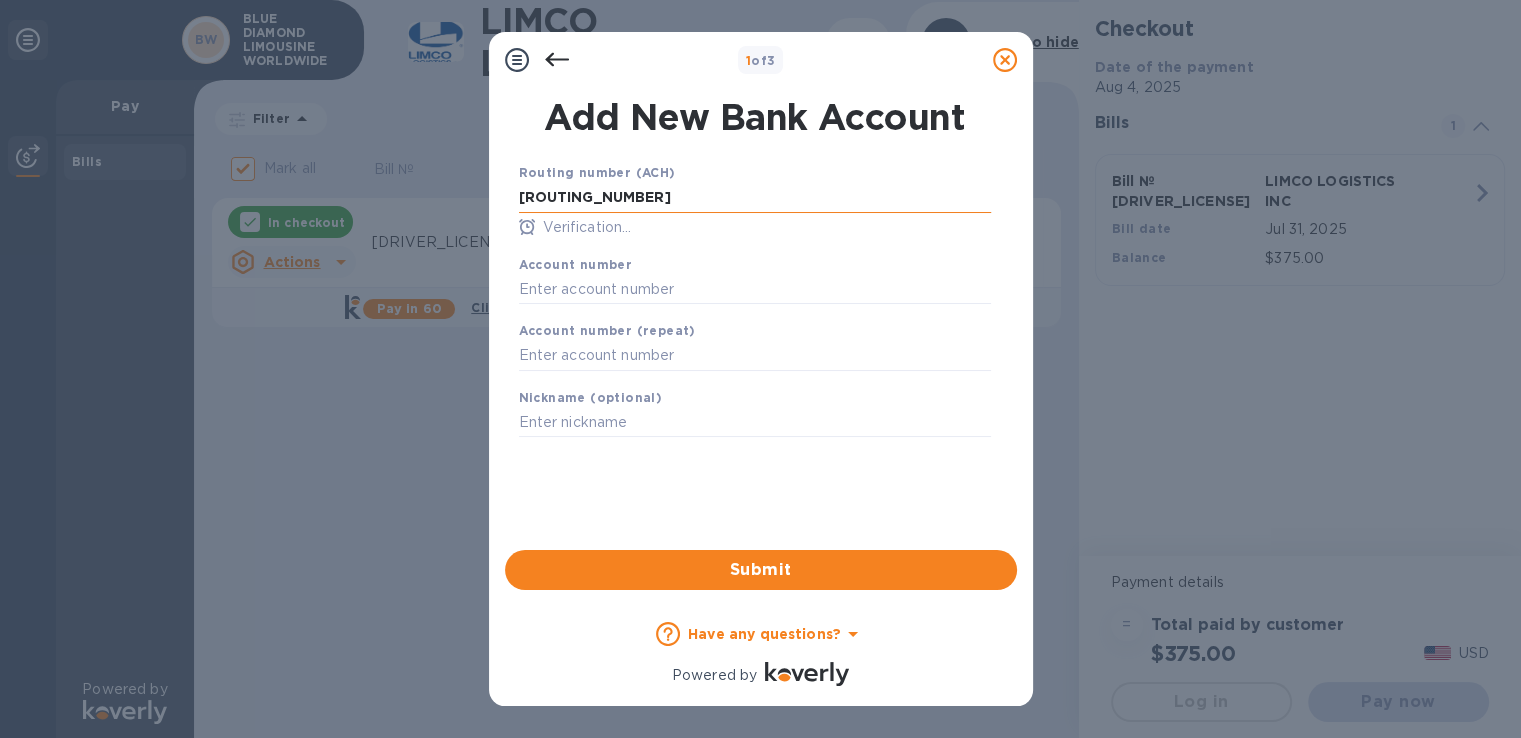 type on "[ROUTING_NUMBER]" 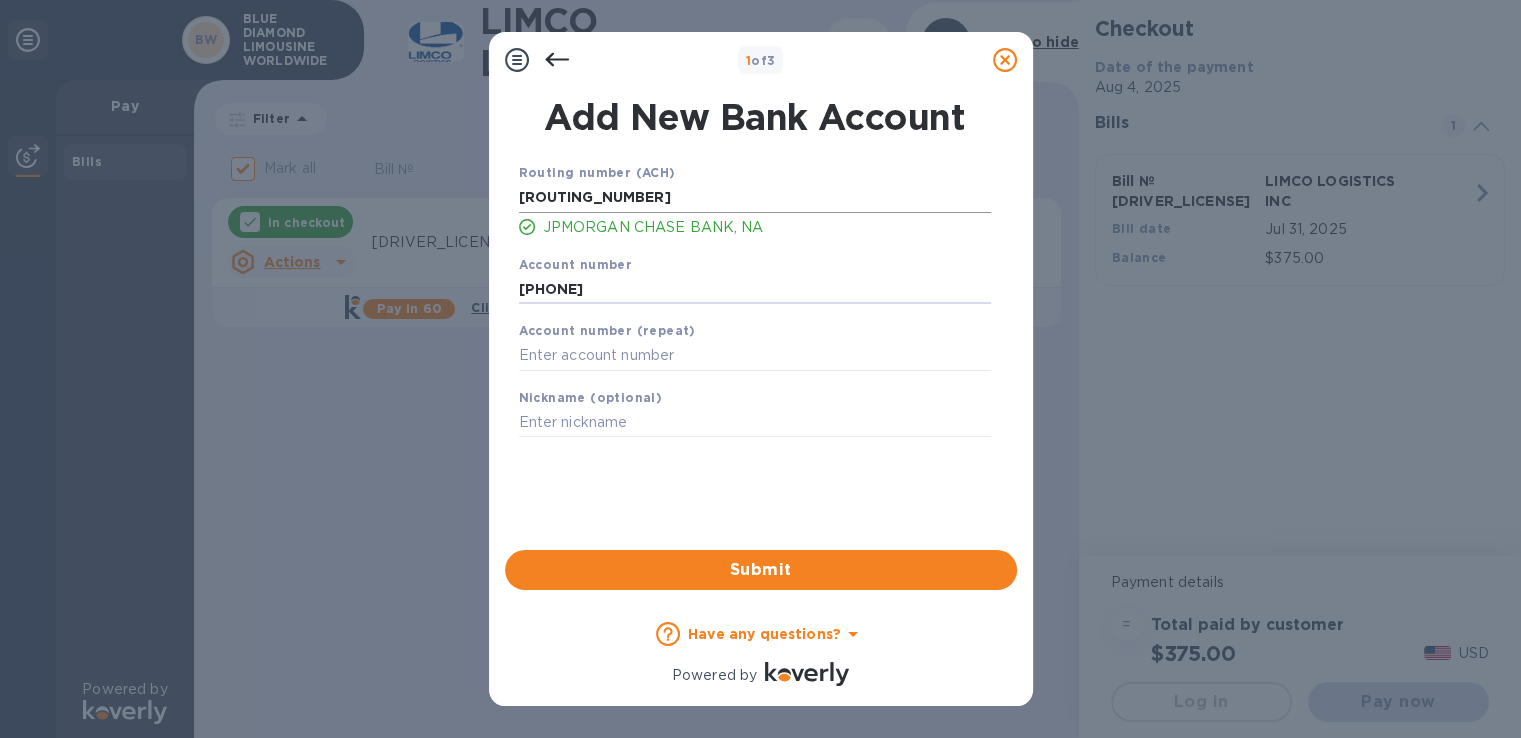 type on "[PHONE]" 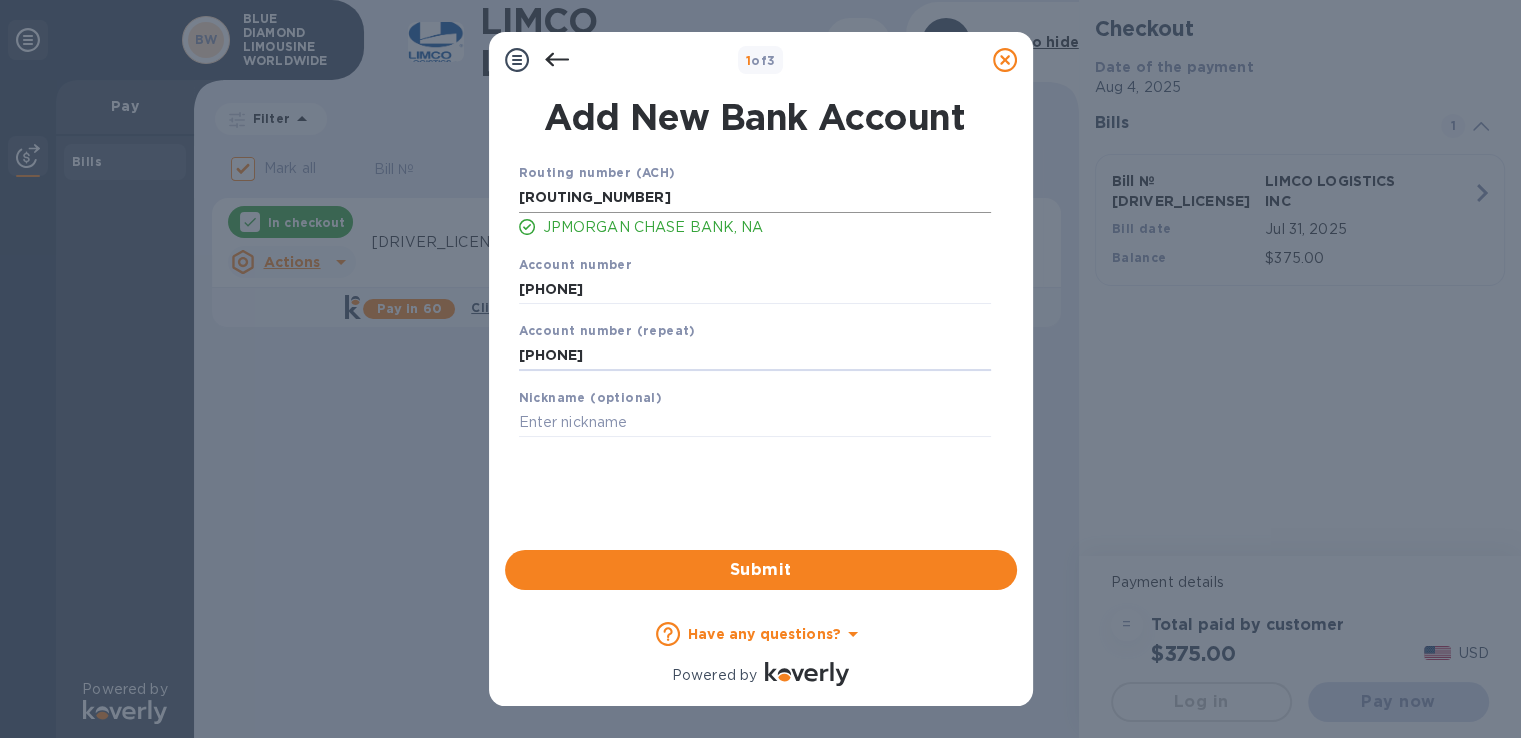 type on "[PHONE]" 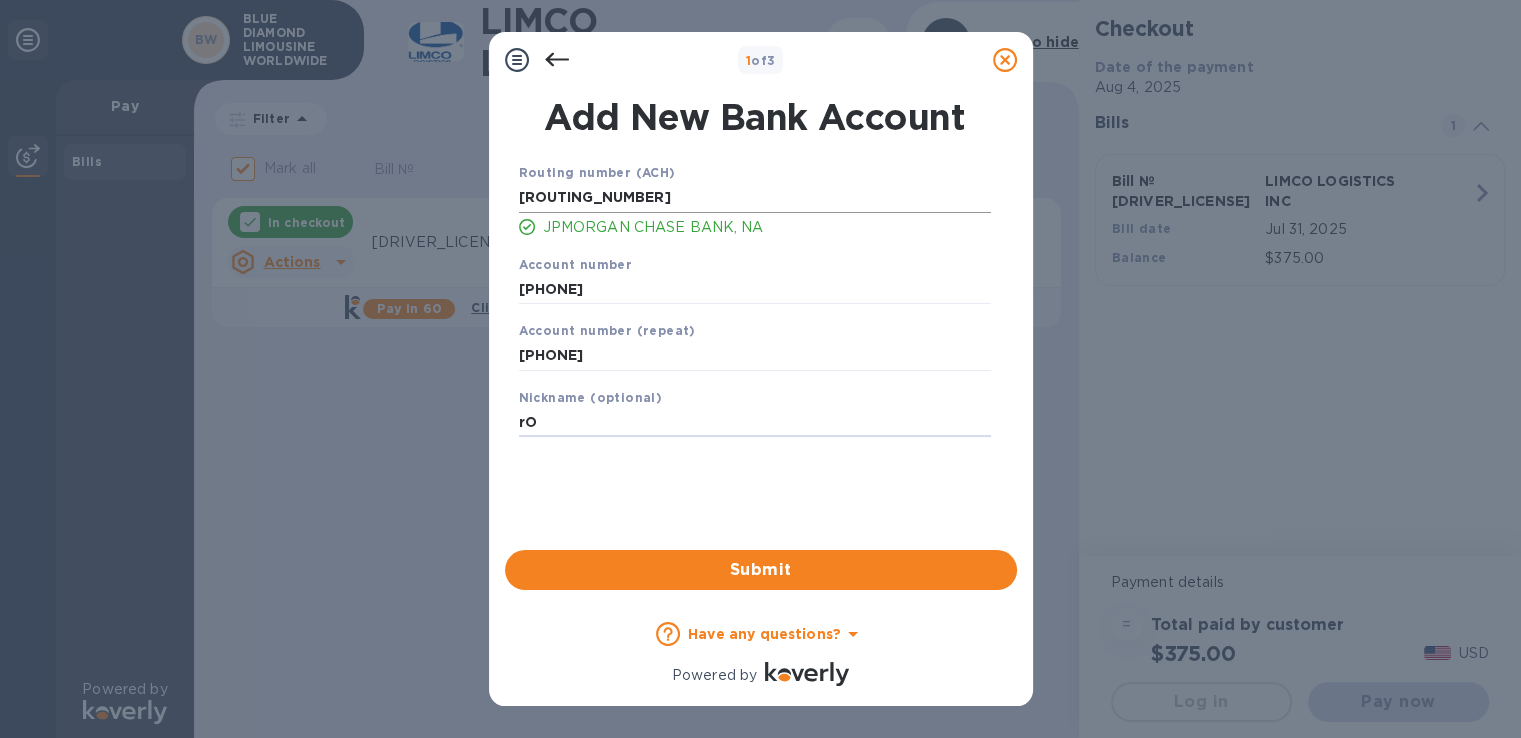 type on "r" 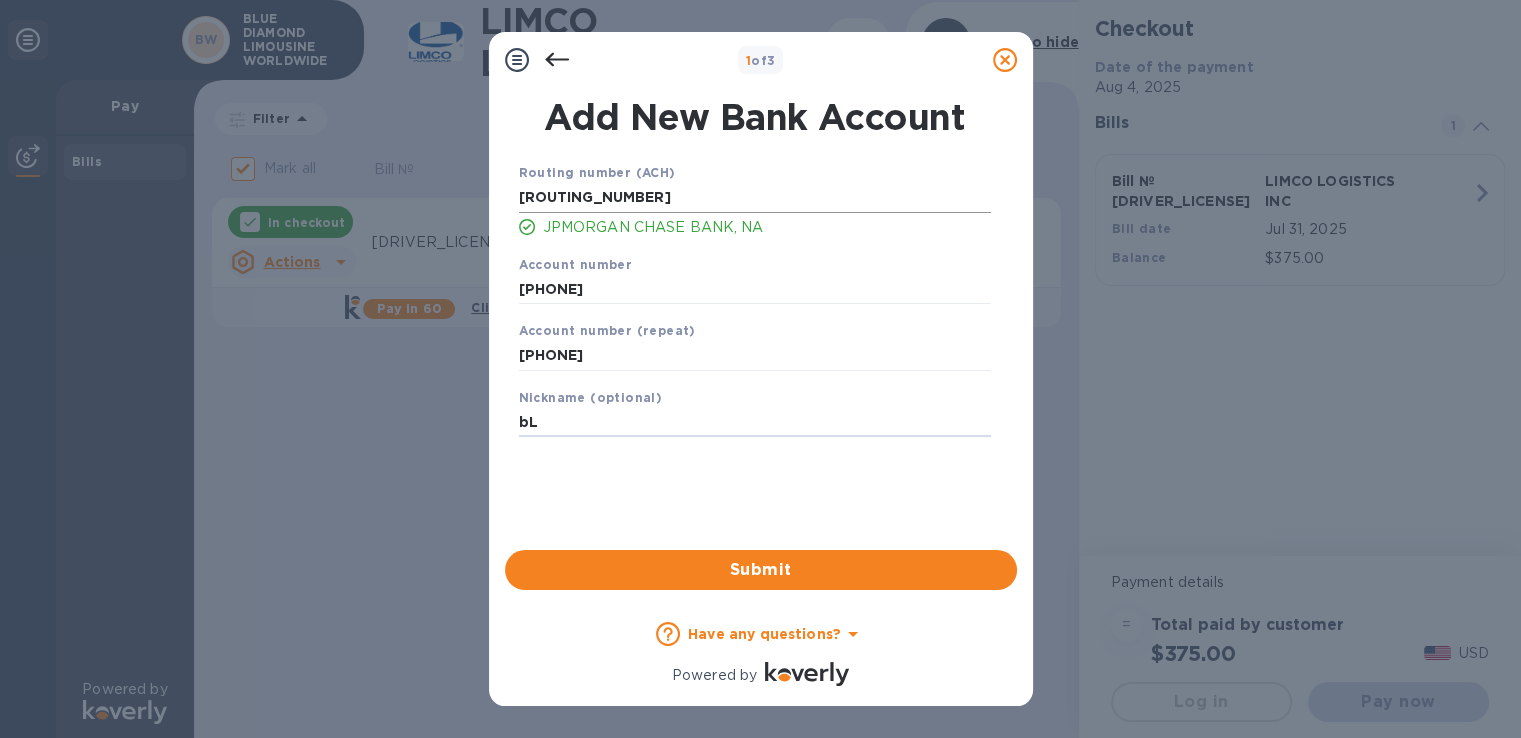 type on "b" 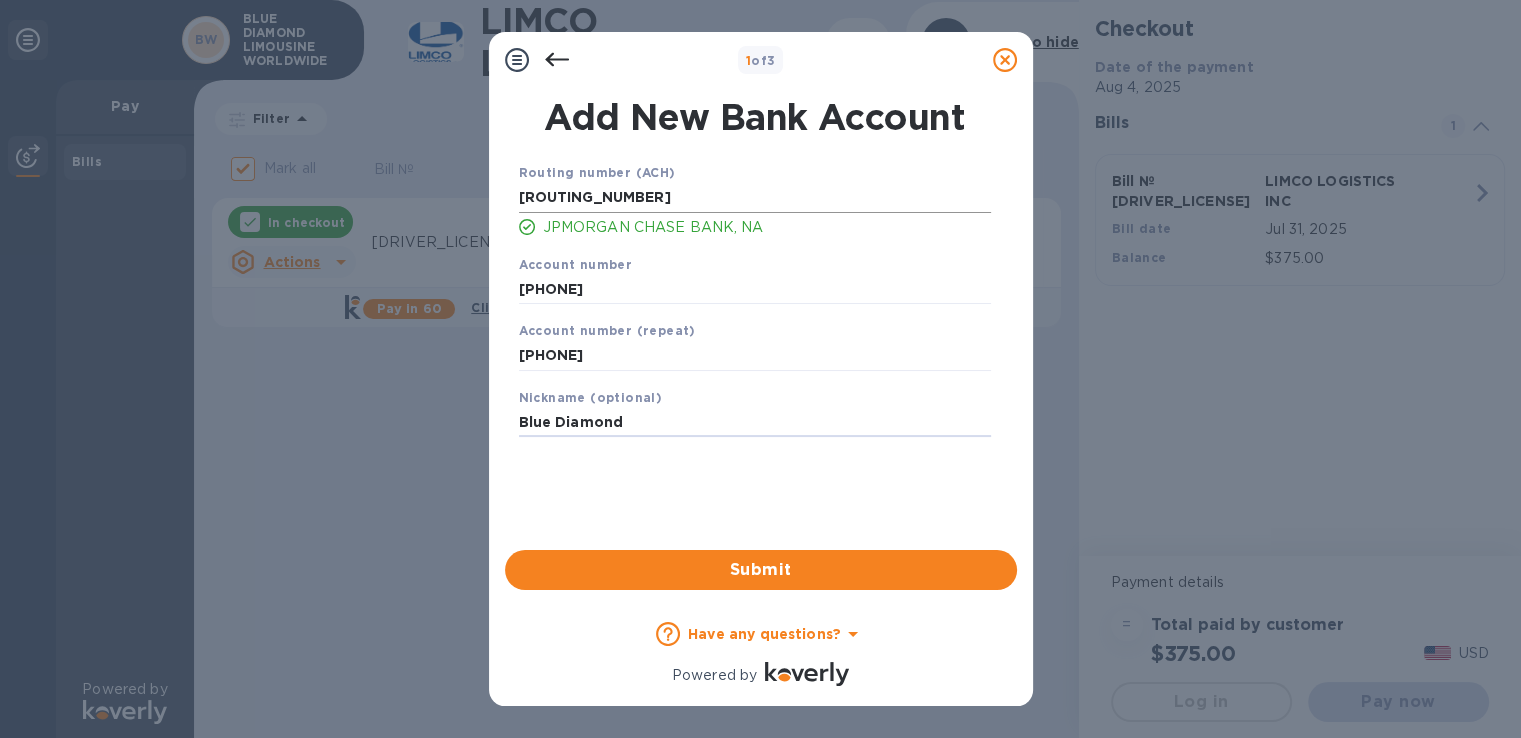 type on "Blue Diamond" 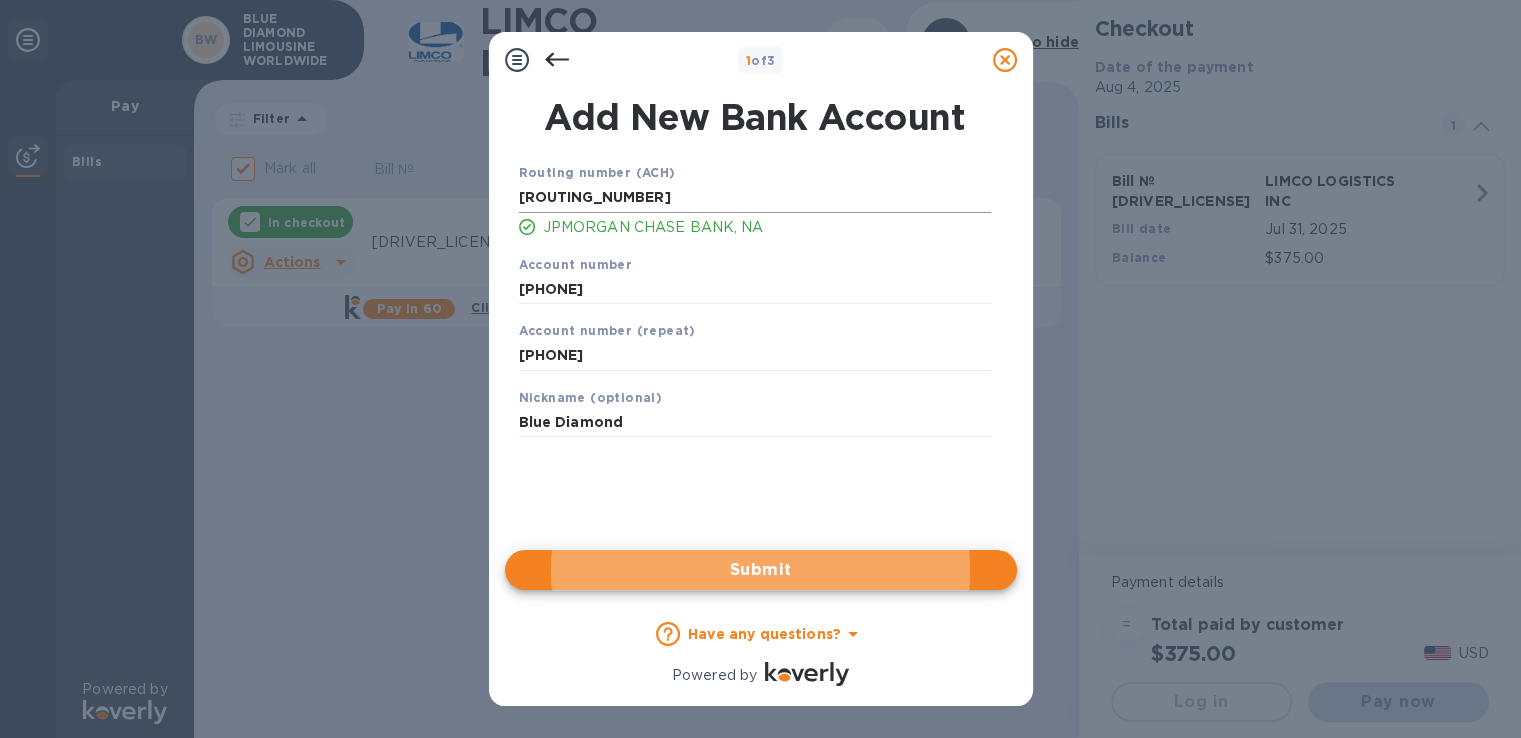 type 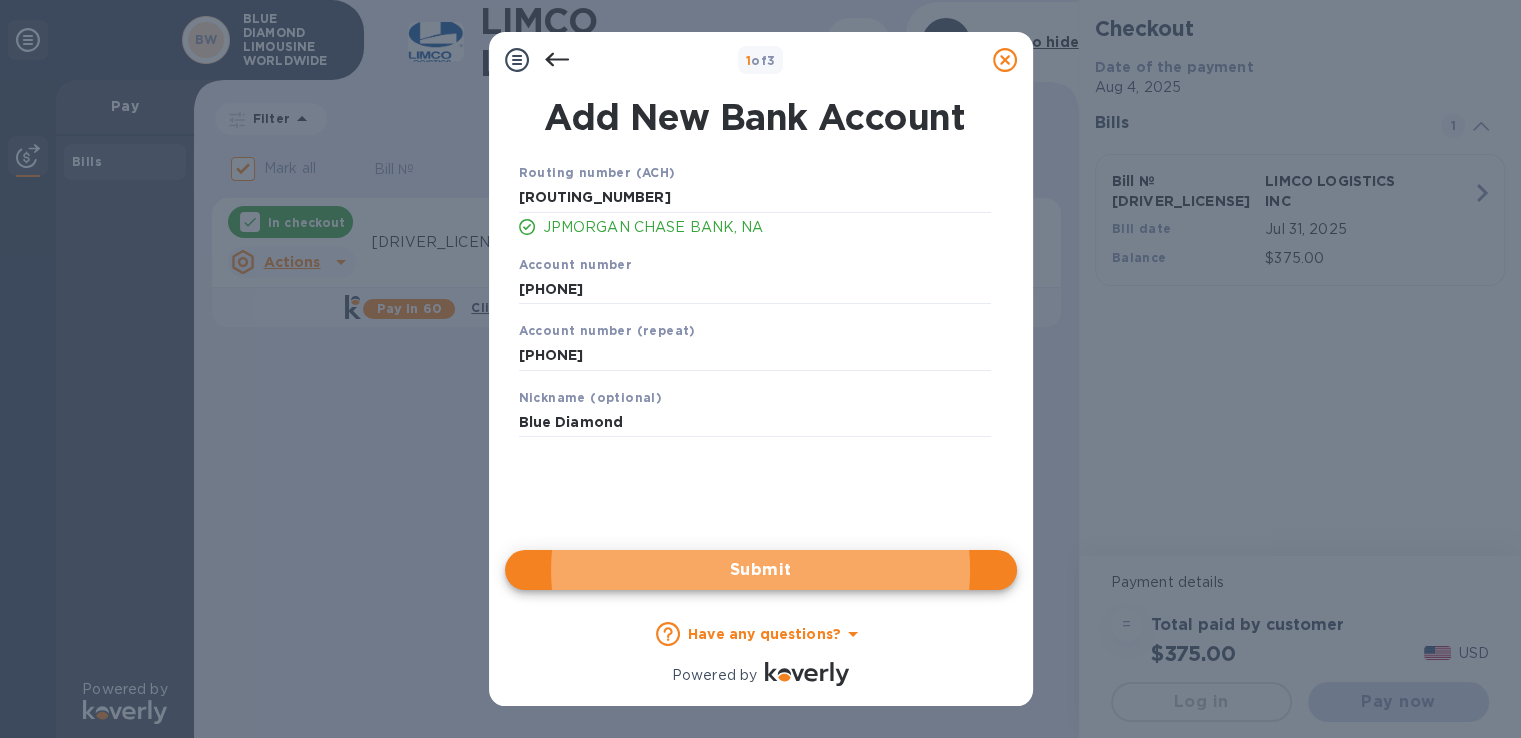 drag, startPoint x: 623, startPoint y: 193, endPoint x: 1076, endPoint y: 394, distance: 495.59055 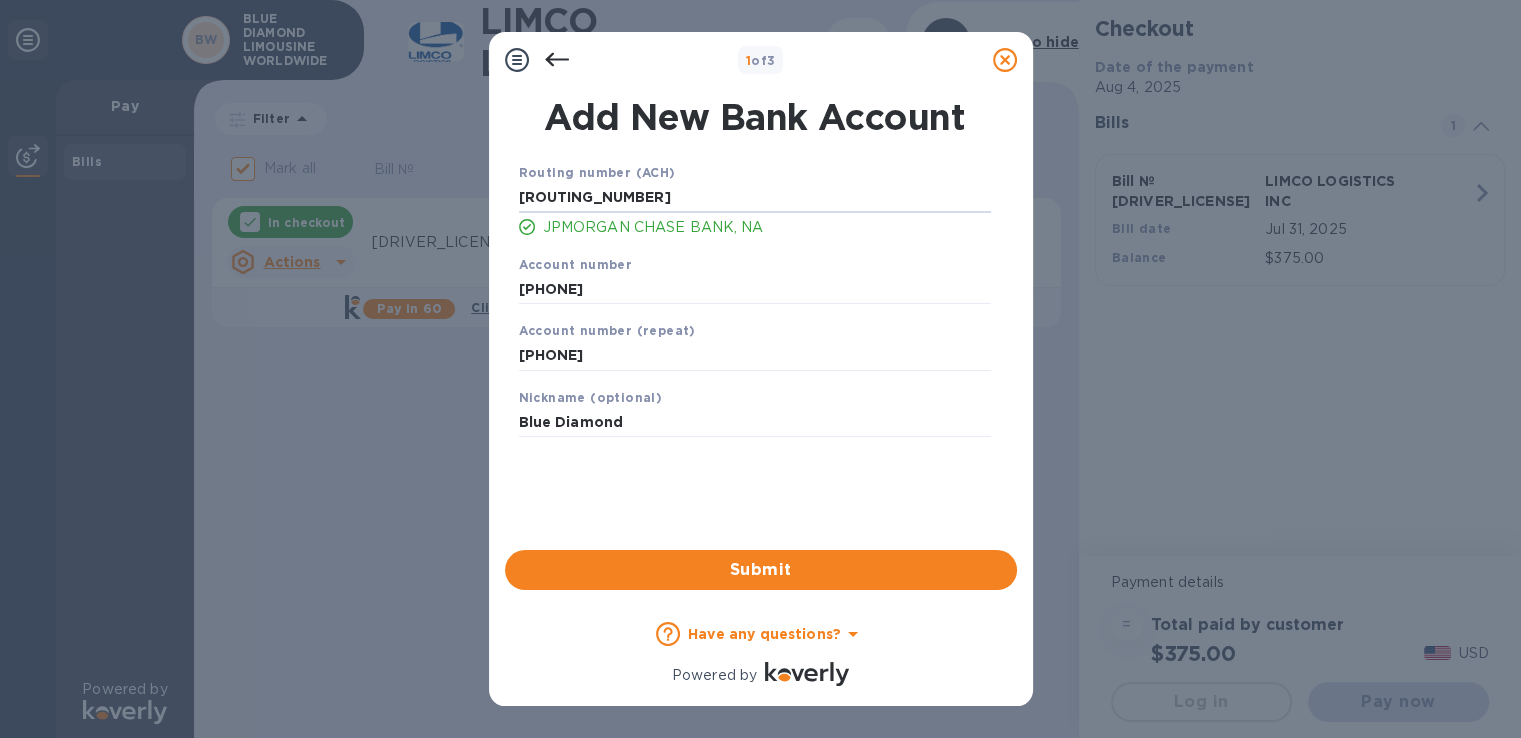 click on "Submit" at bounding box center (761, 570) 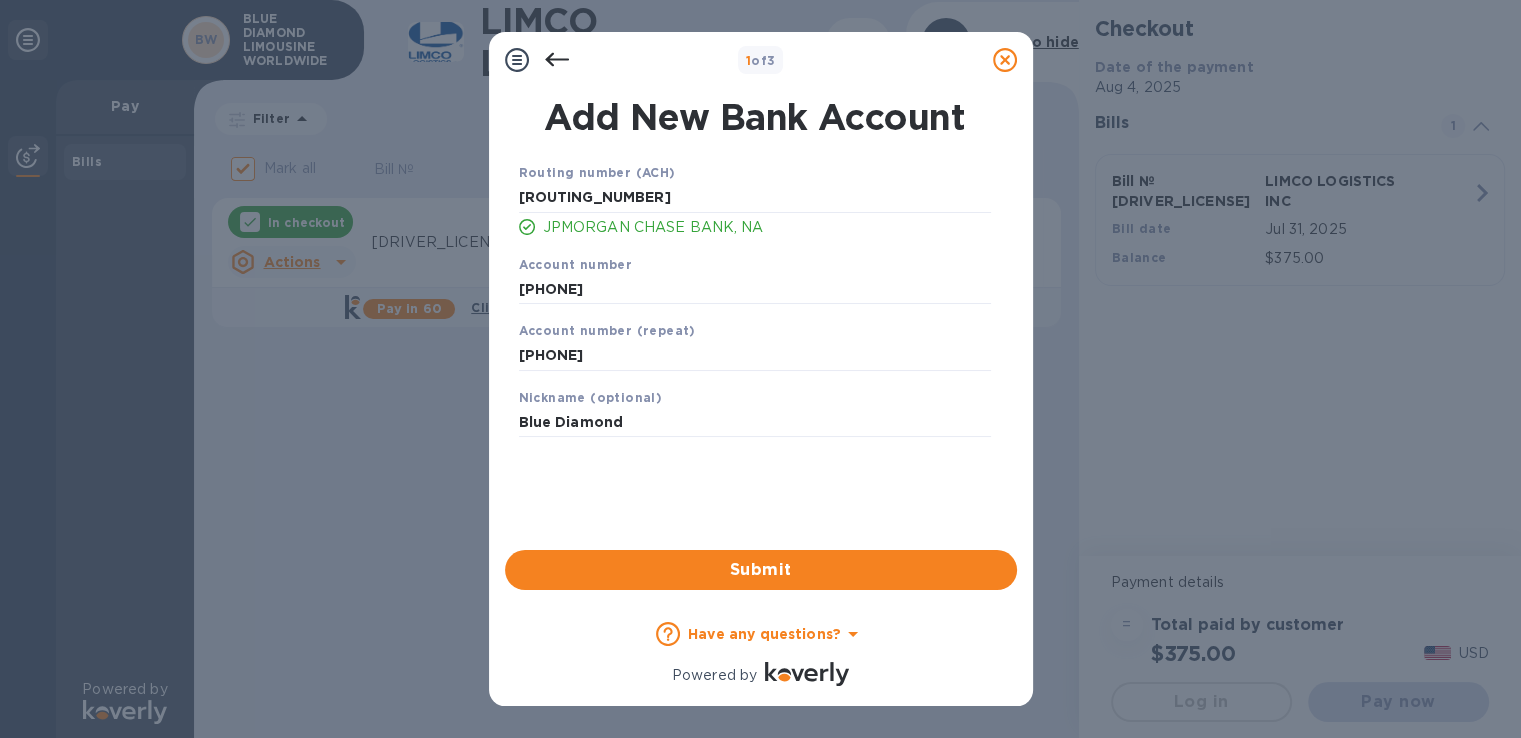 click on "Submit" at bounding box center (761, 570) 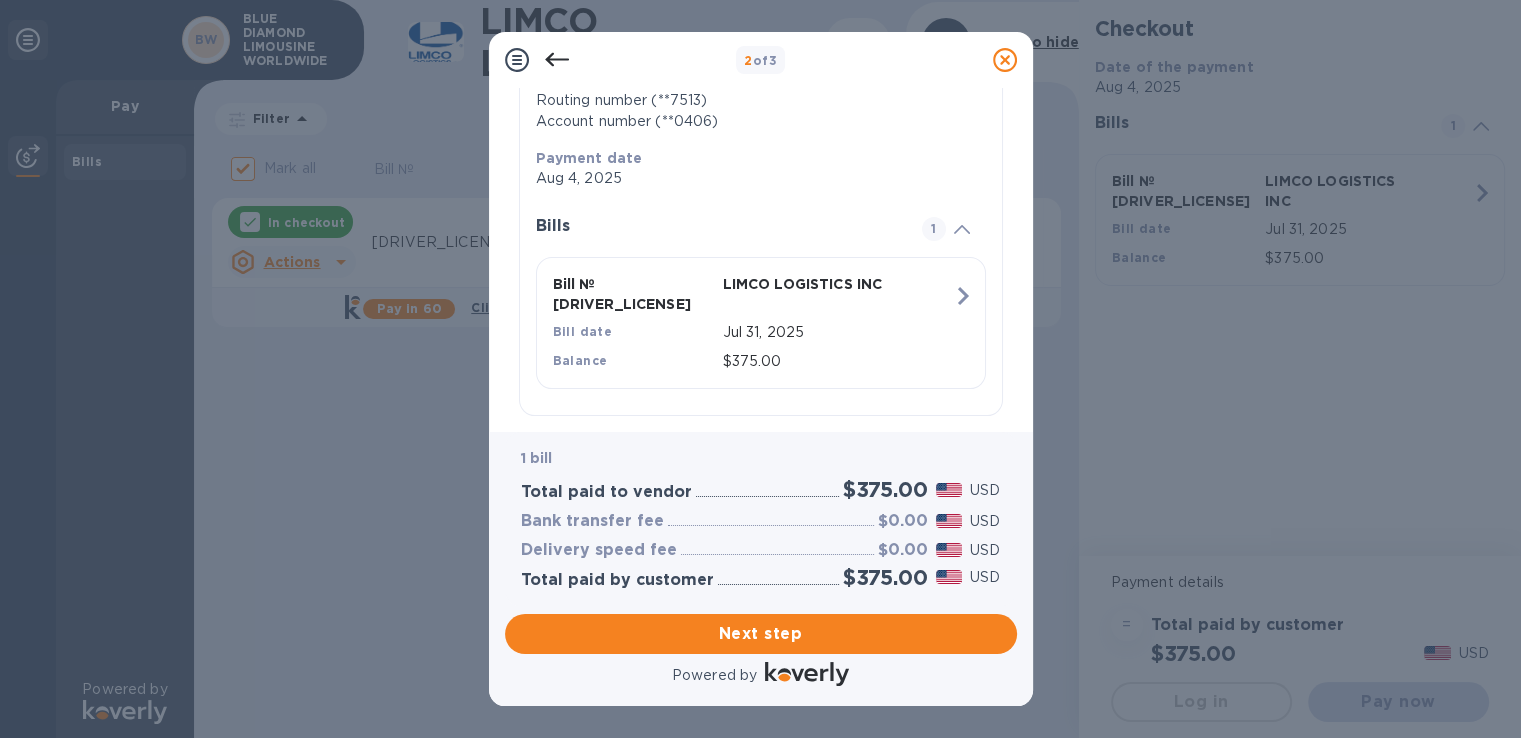 scroll, scrollTop: 376, scrollLeft: 0, axis: vertical 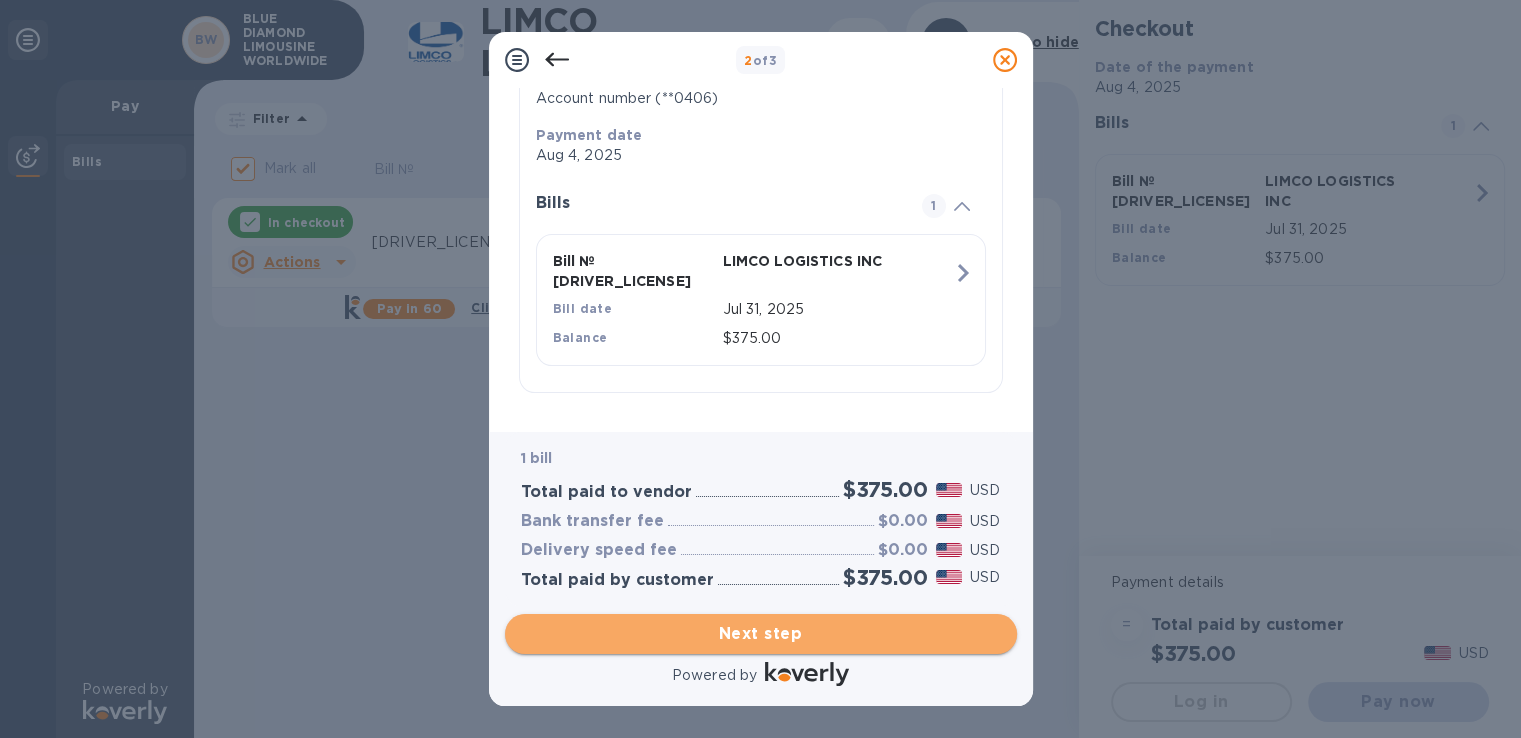 click on "Next step" at bounding box center (761, 634) 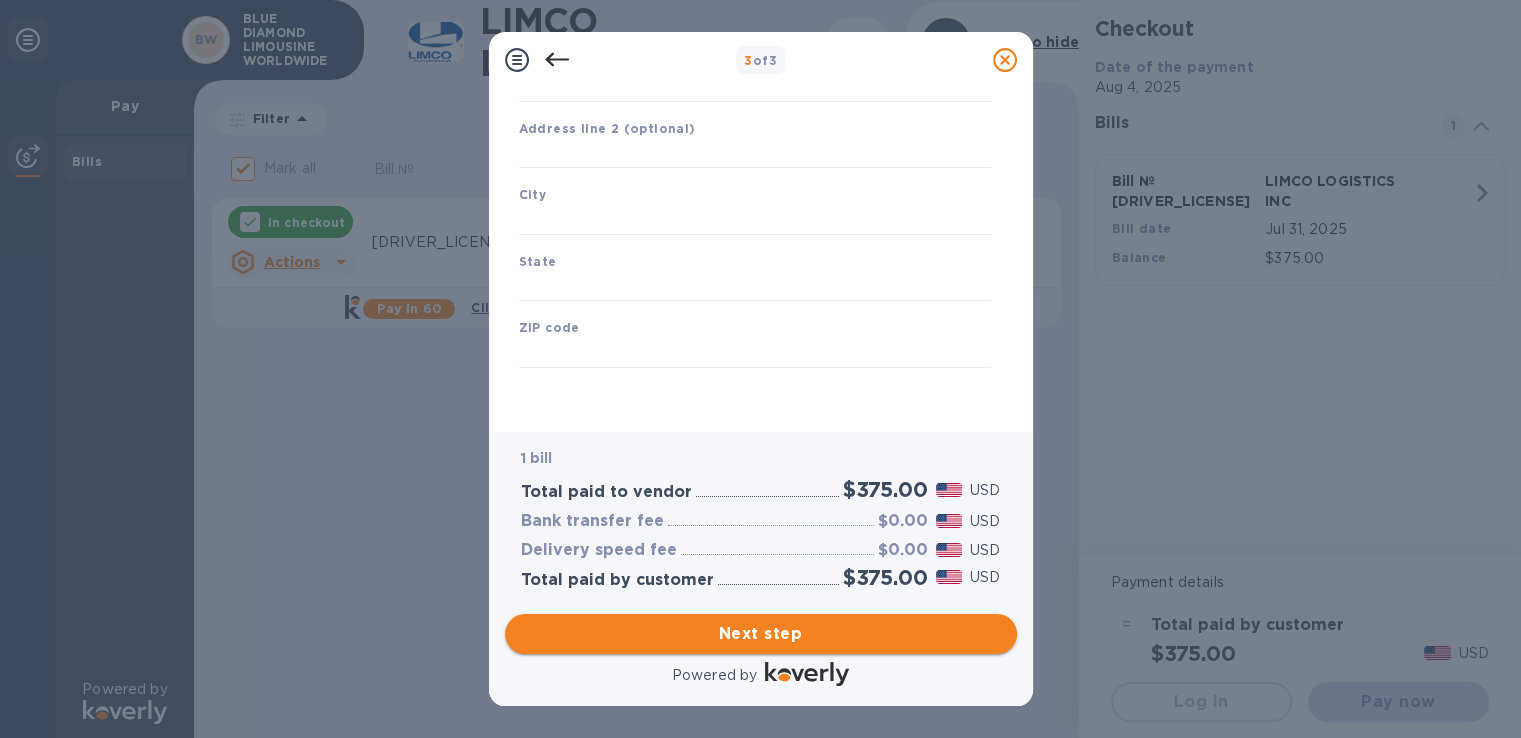 type on "United States" 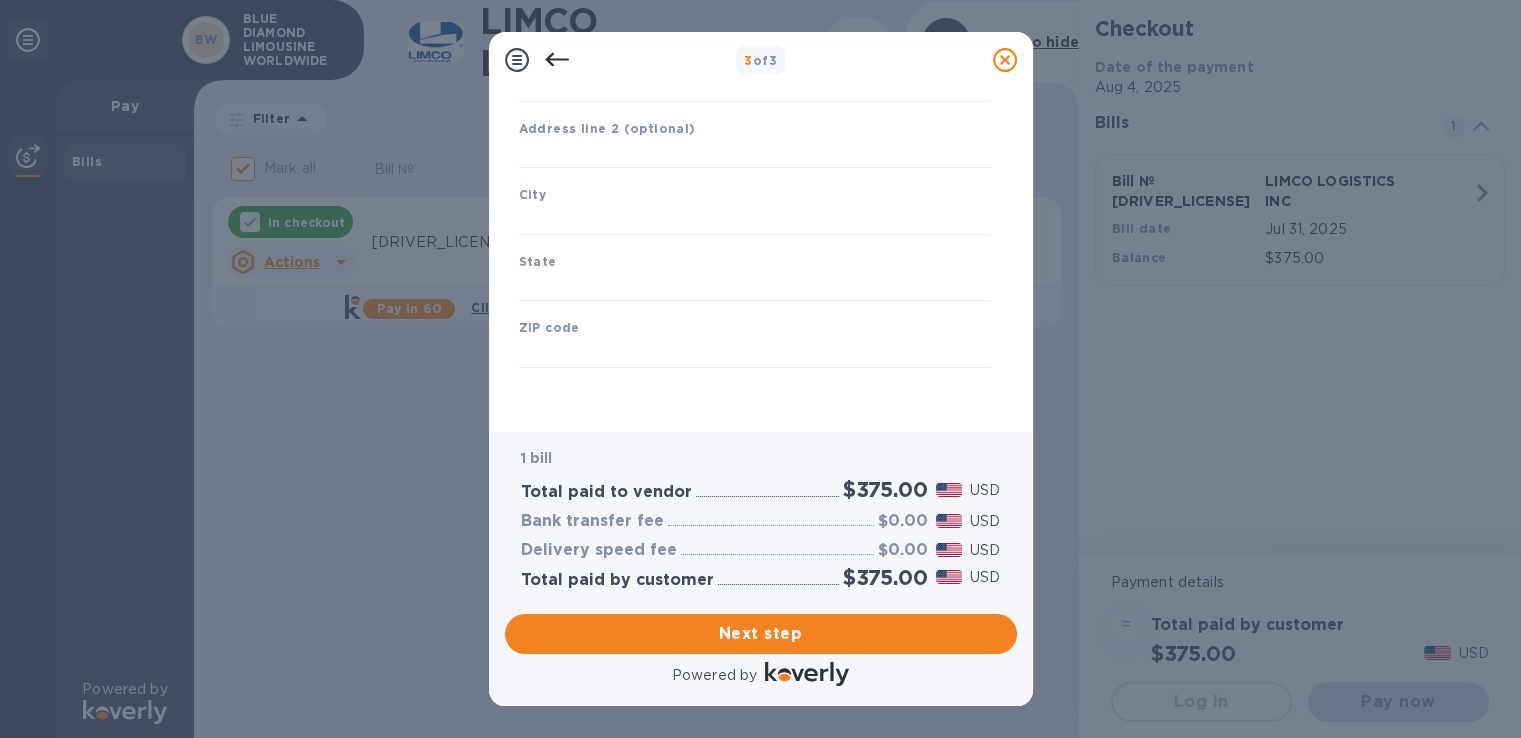 scroll, scrollTop: 243, scrollLeft: 0, axis: vertical 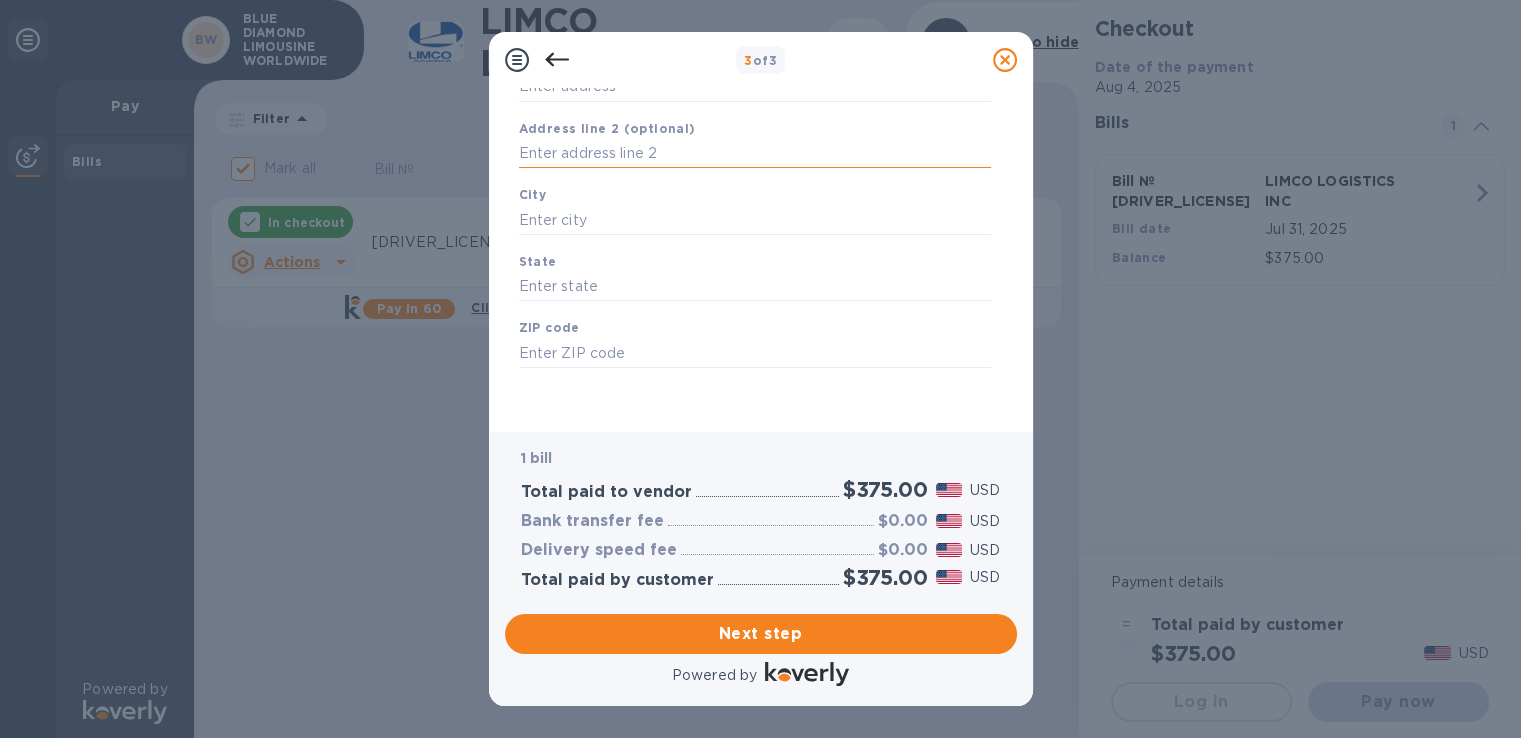 click at bounding box center [755, 154] 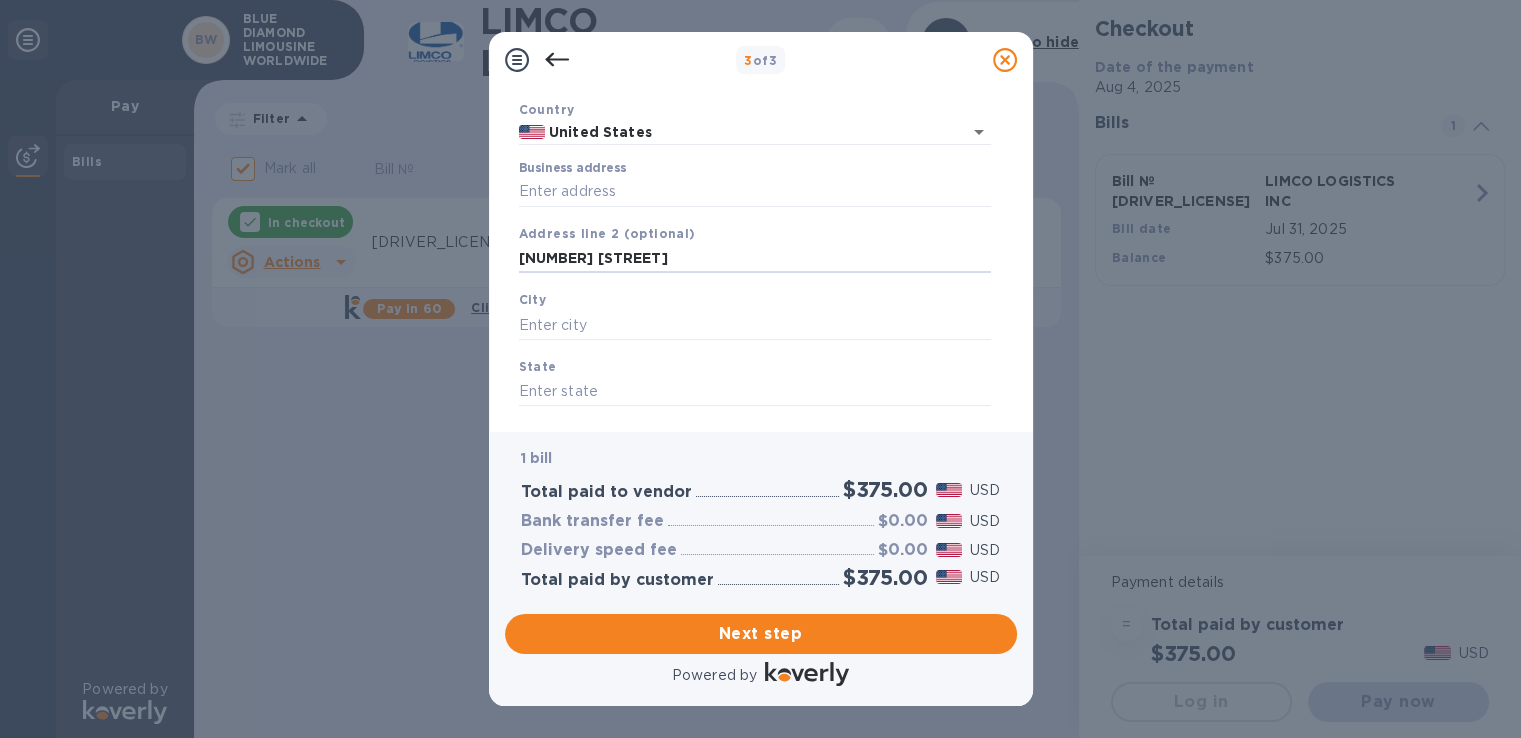 scroll, scrollTop: 0, scrollLeft: 0, axis: both 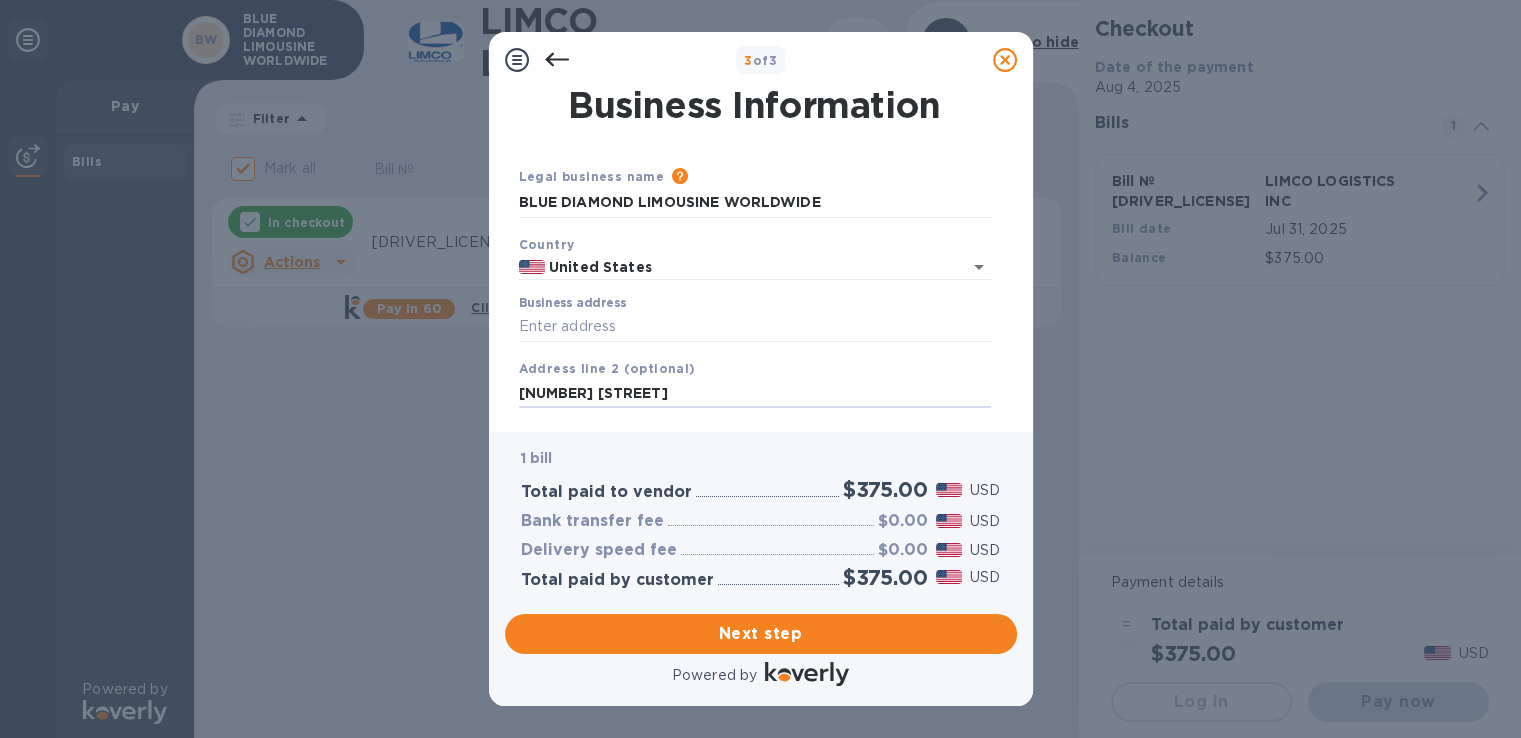 type on "[NUMBER] [STREET]" 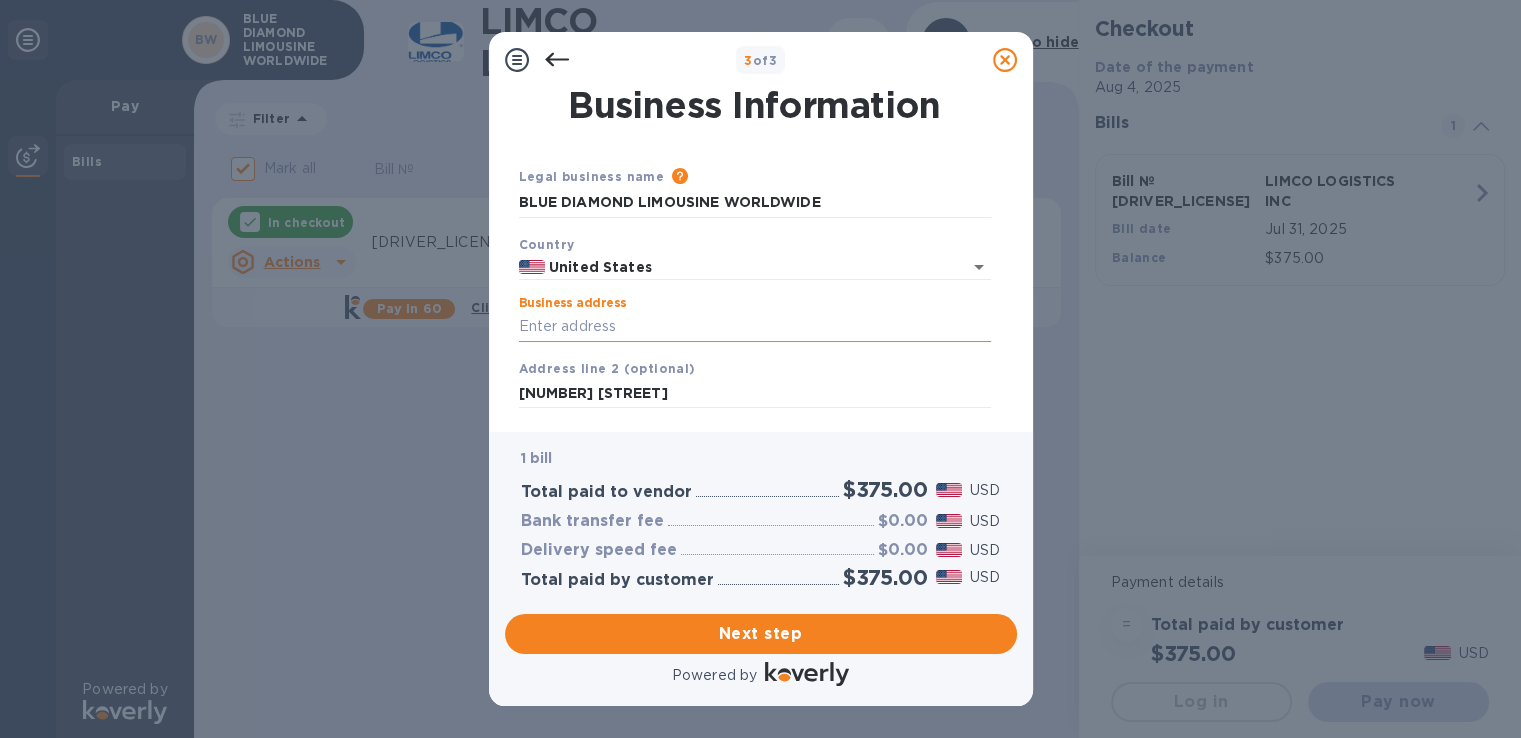 click on "Business address" at bounding box center (755, 327) 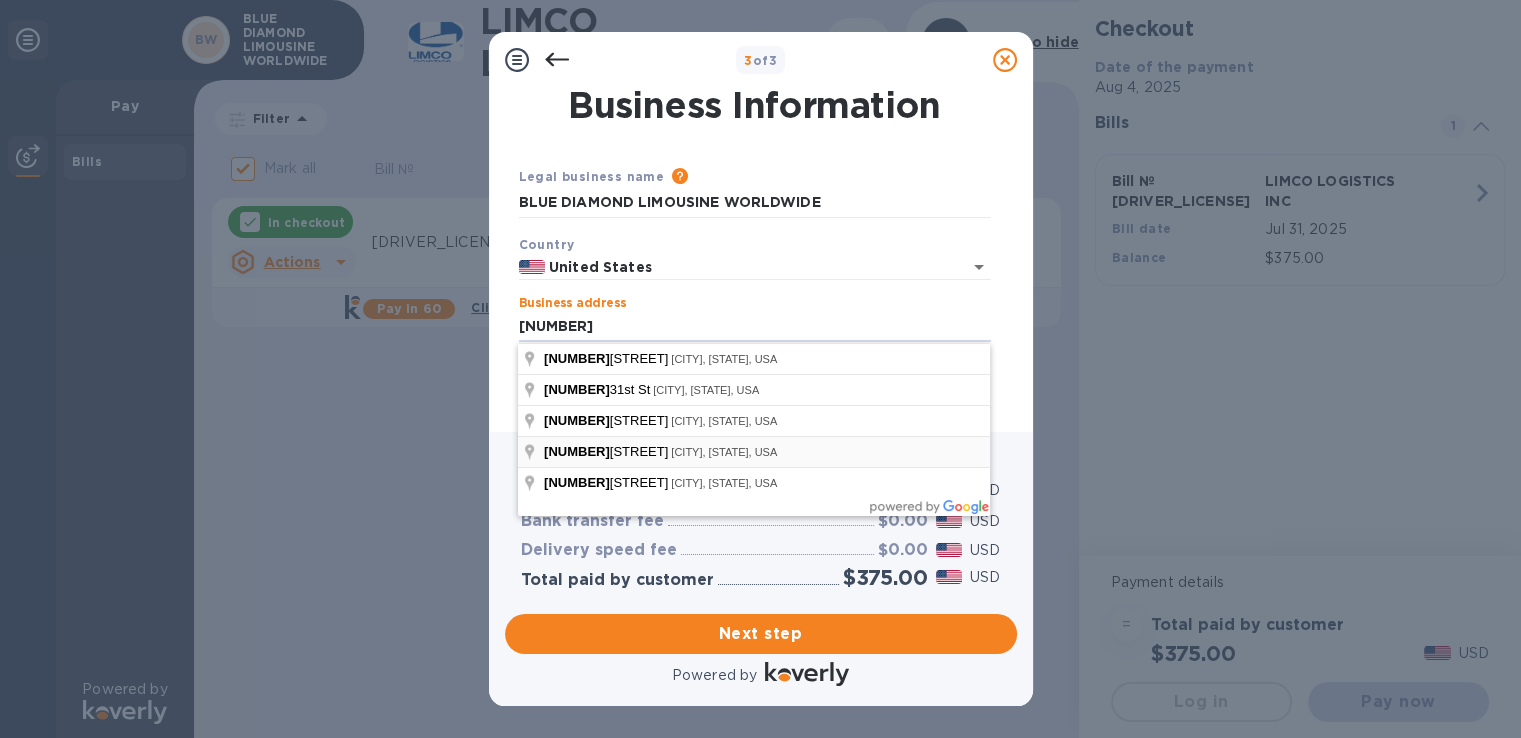 type on "[NUMBER] [STREET]" 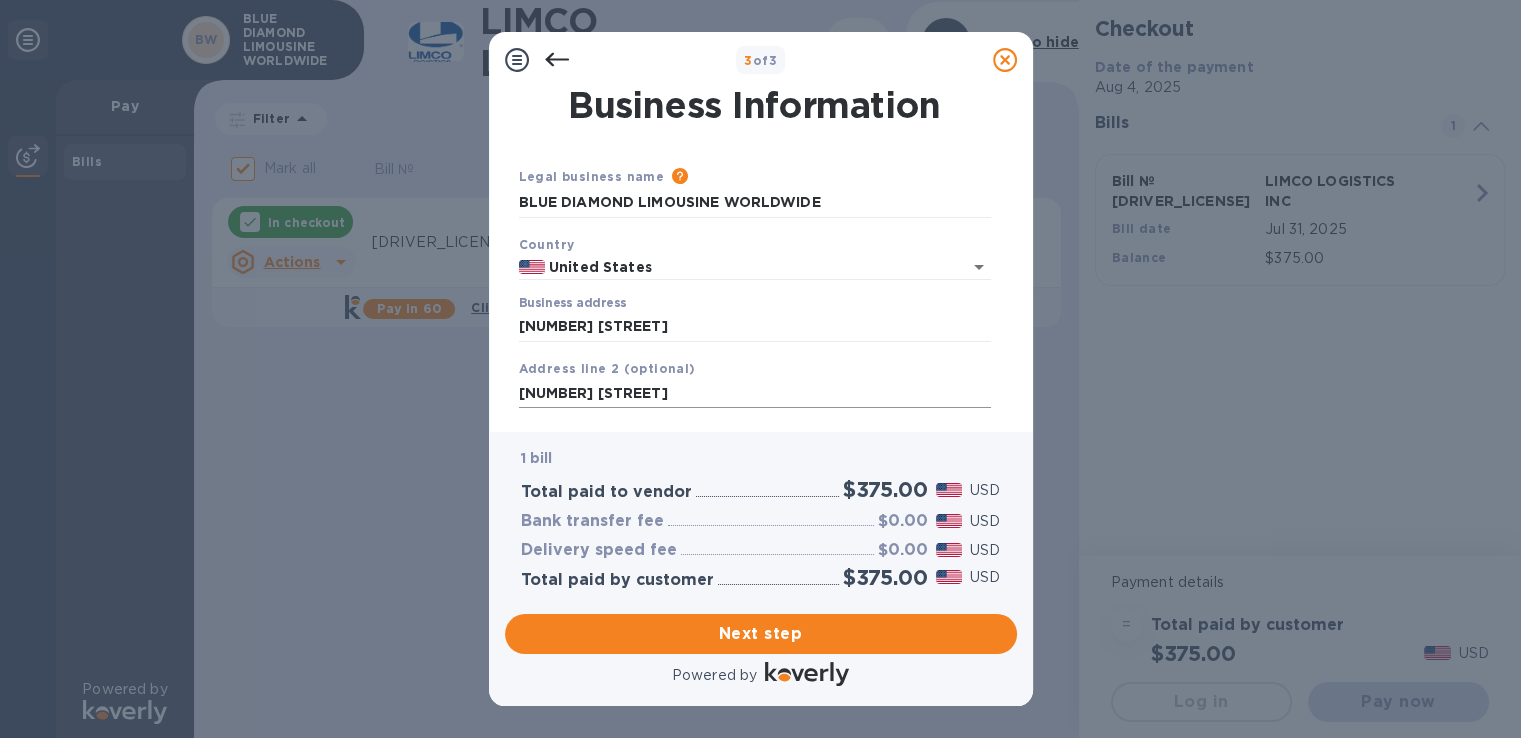 scroll, scrollTop: 0, scrollLeft: 0, axis: both 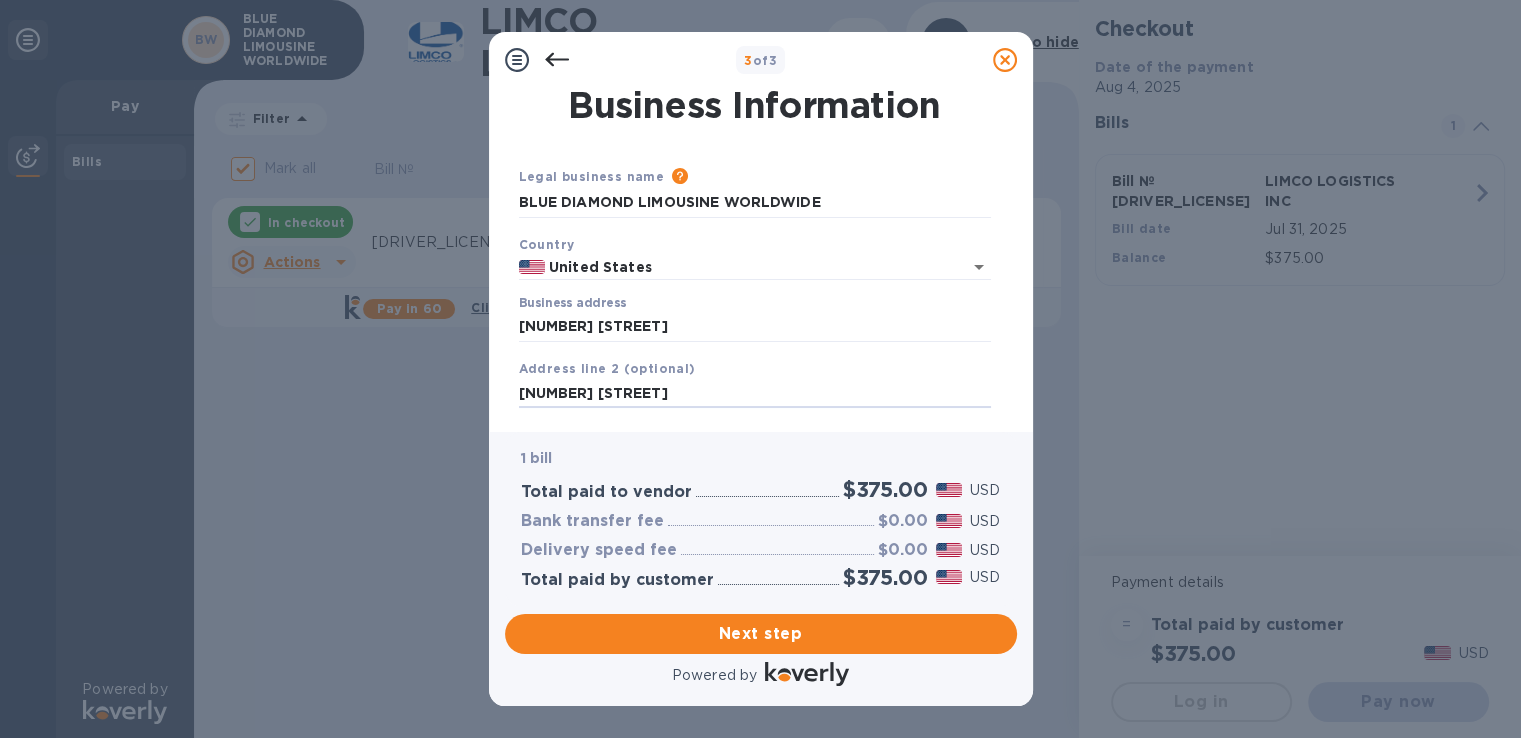 drag, startPoint x: 645, startPoint y: 396, endPoint x: 364, endPoint y: 399, distance: 281.01602 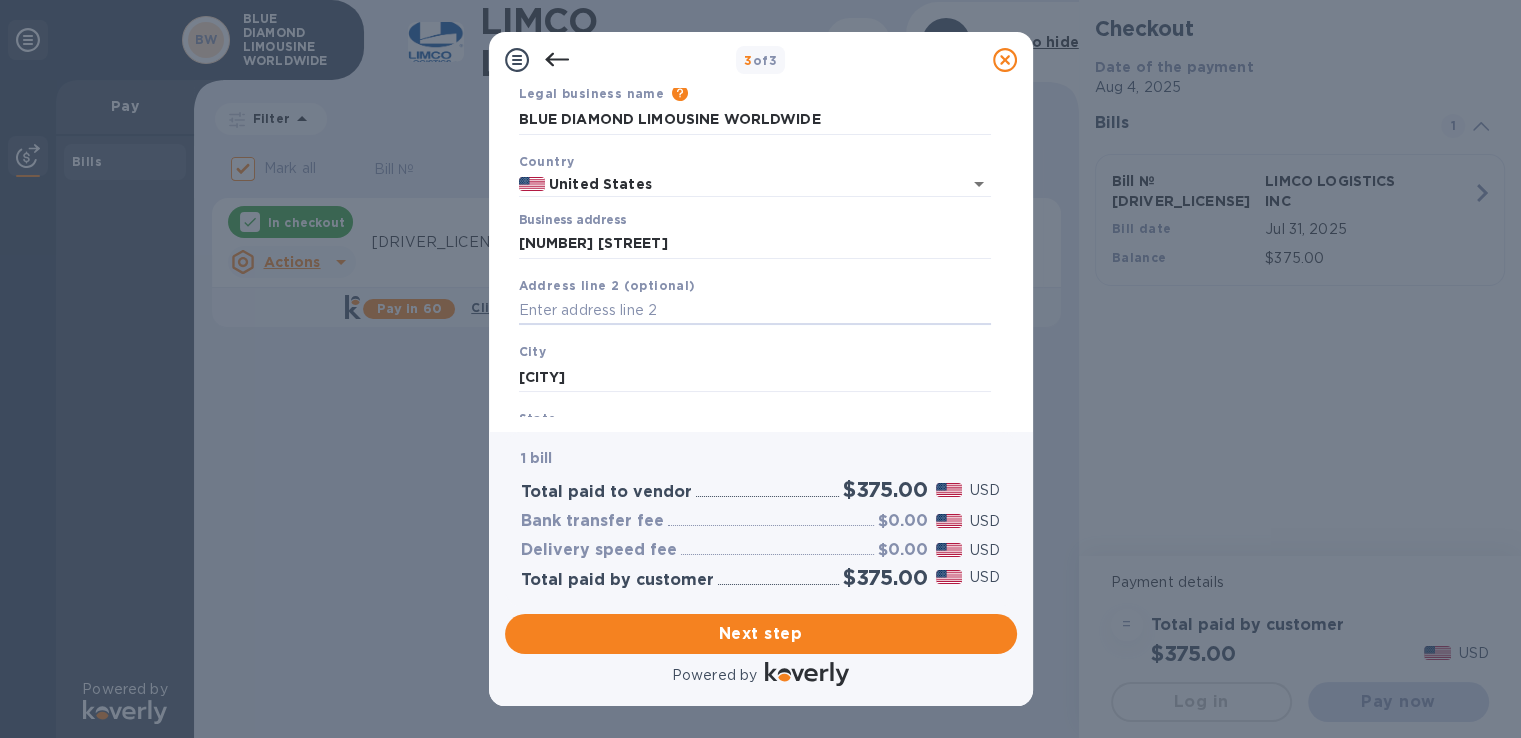 scroll, scrollTop: 243, scrollLeft: 0, axis: vertical 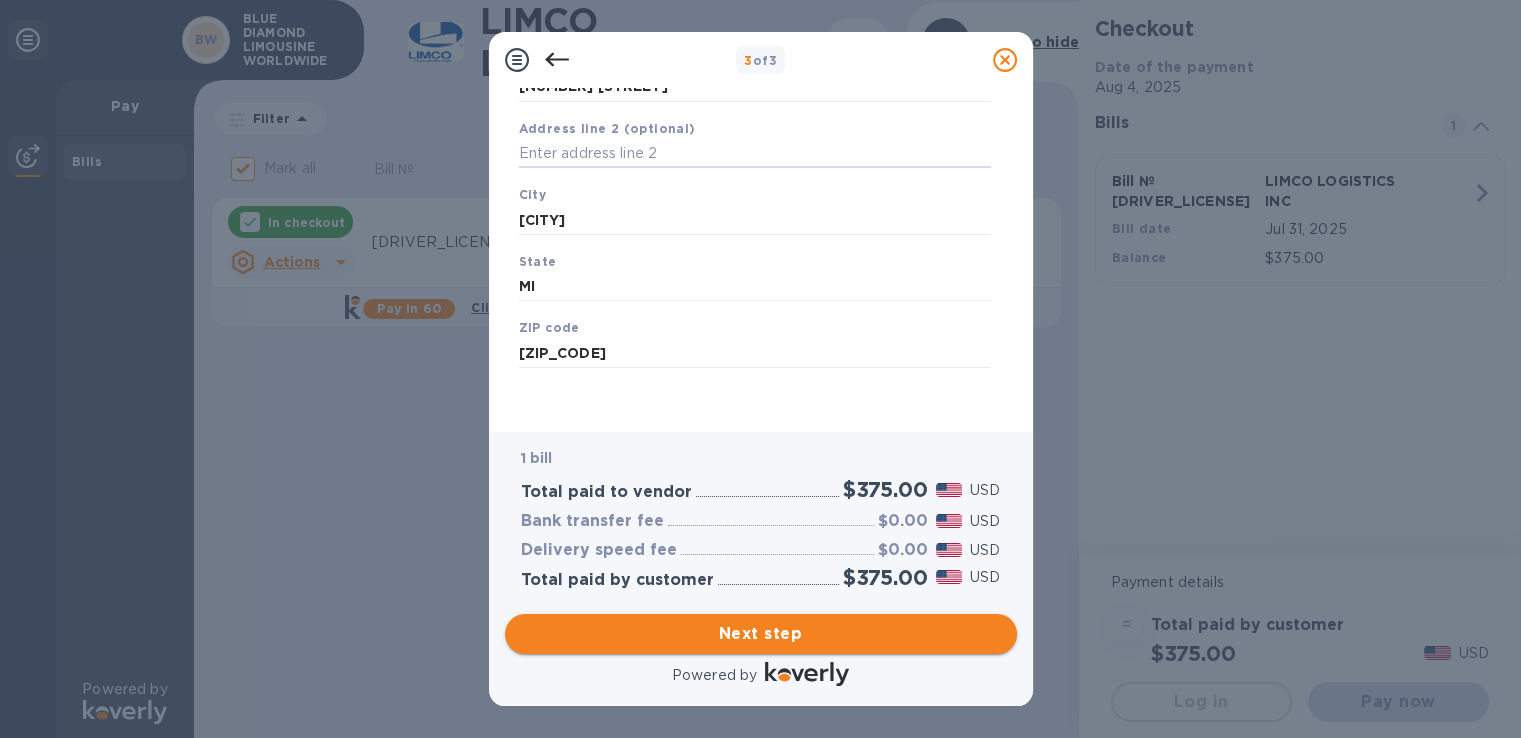 type 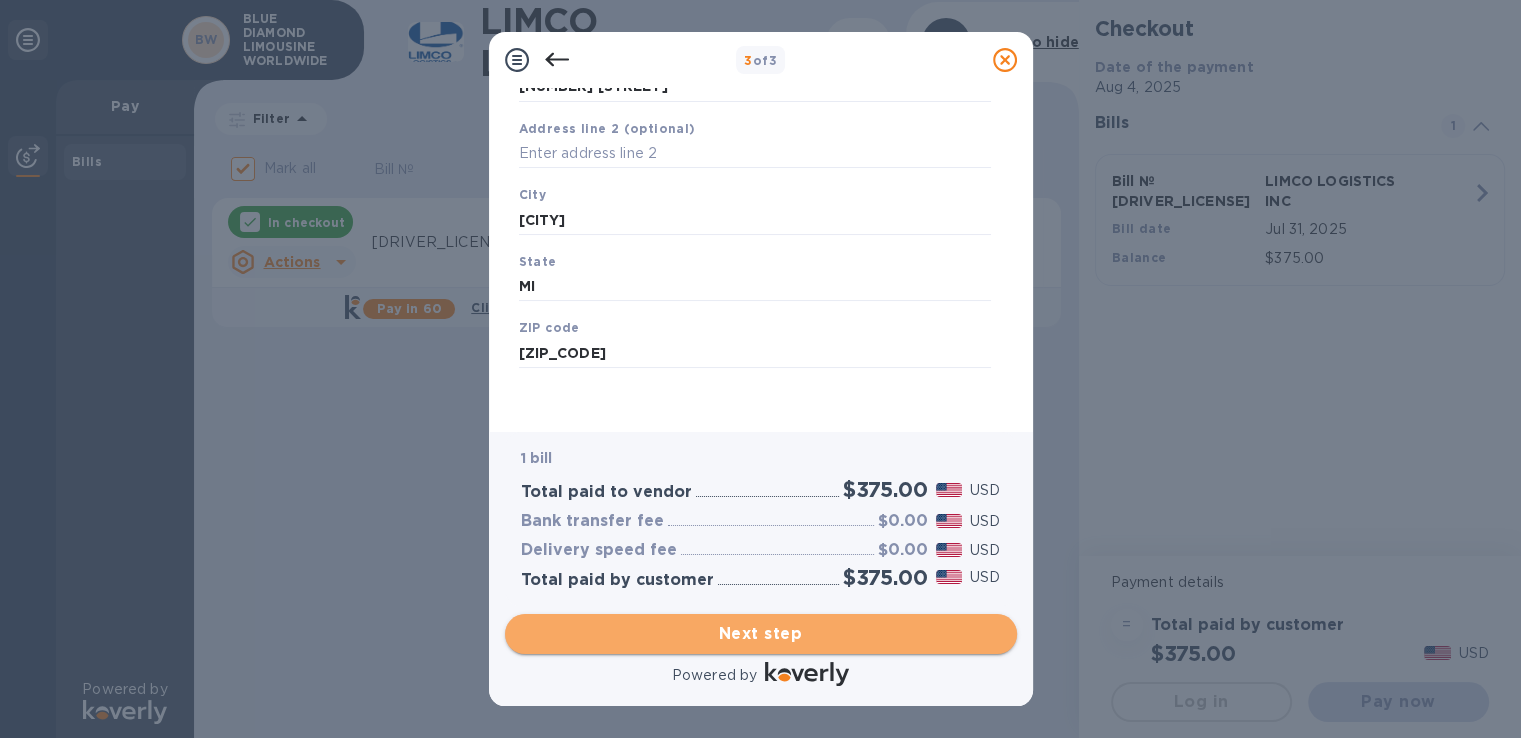 click on "Next step" at bounding box center [761, 634] 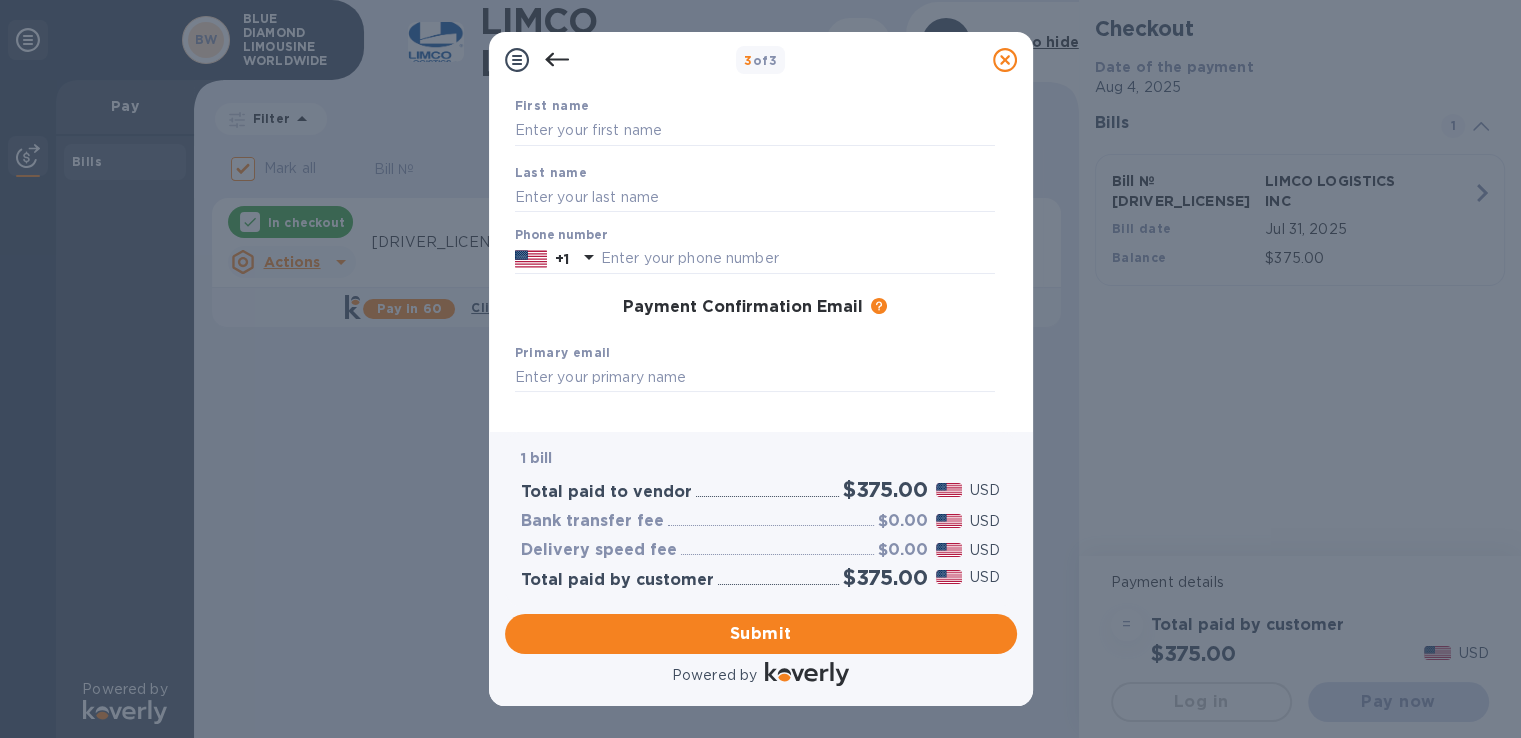 scroll, scrollTop: 0, scrollLeft: 0, axis: both 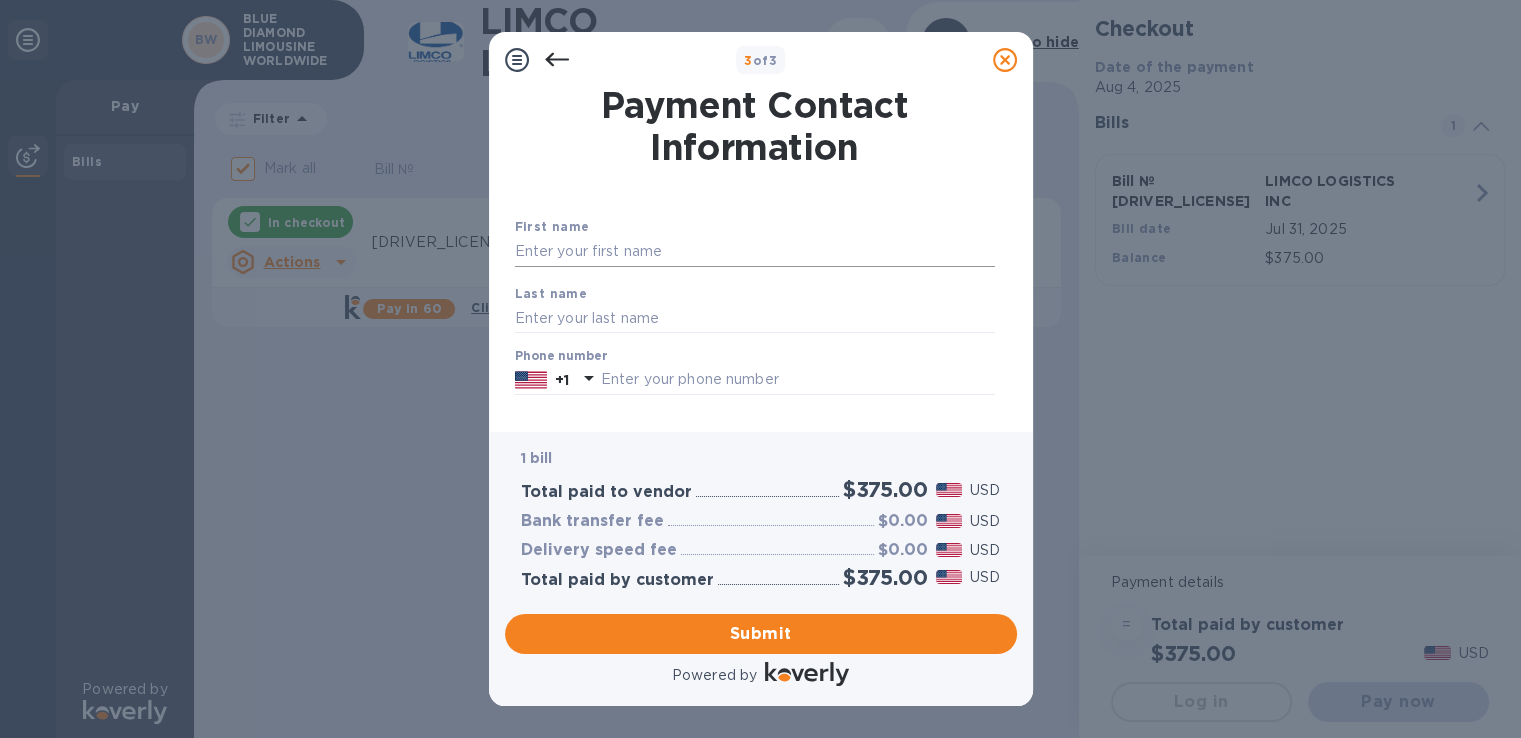 click at bounding box center (755, 252) 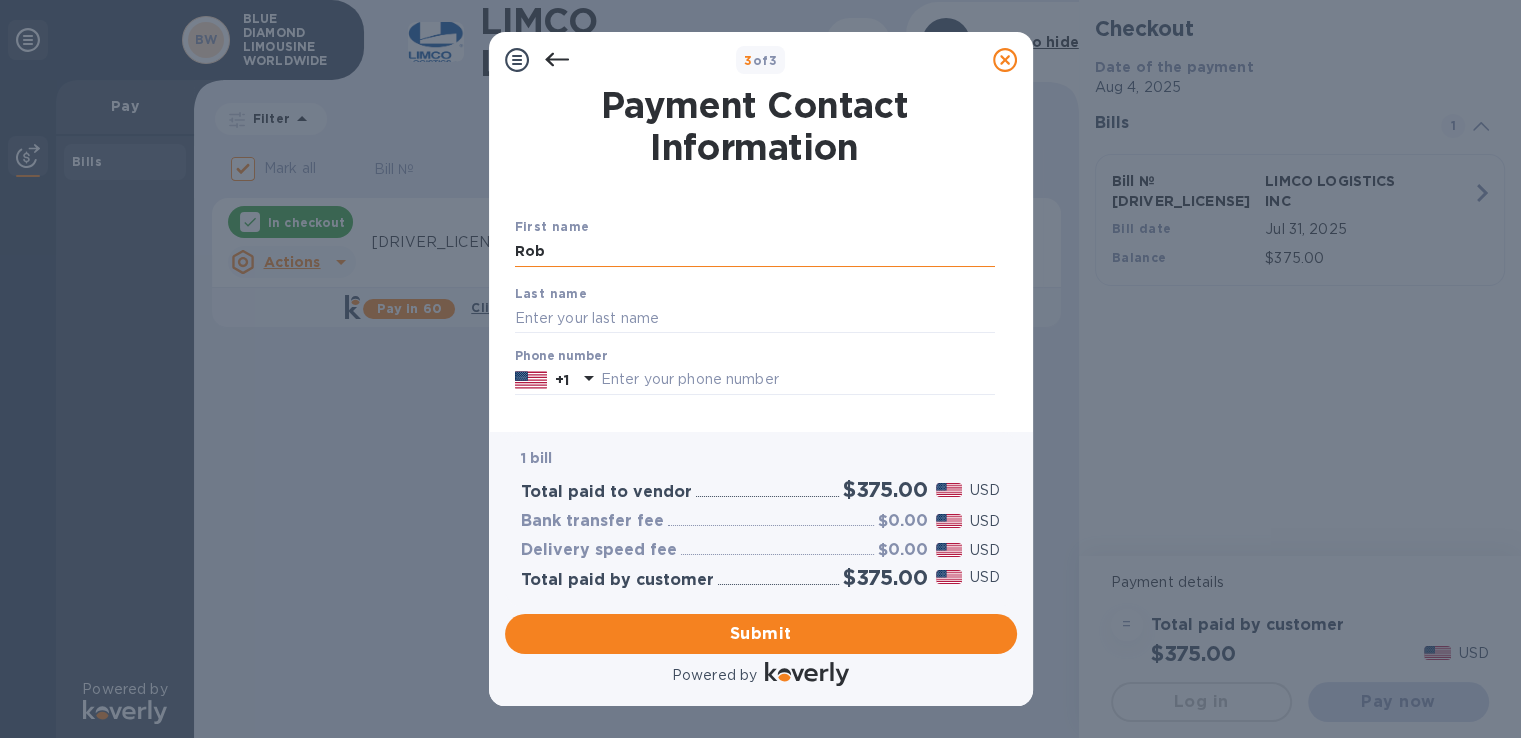 type on "Rob" 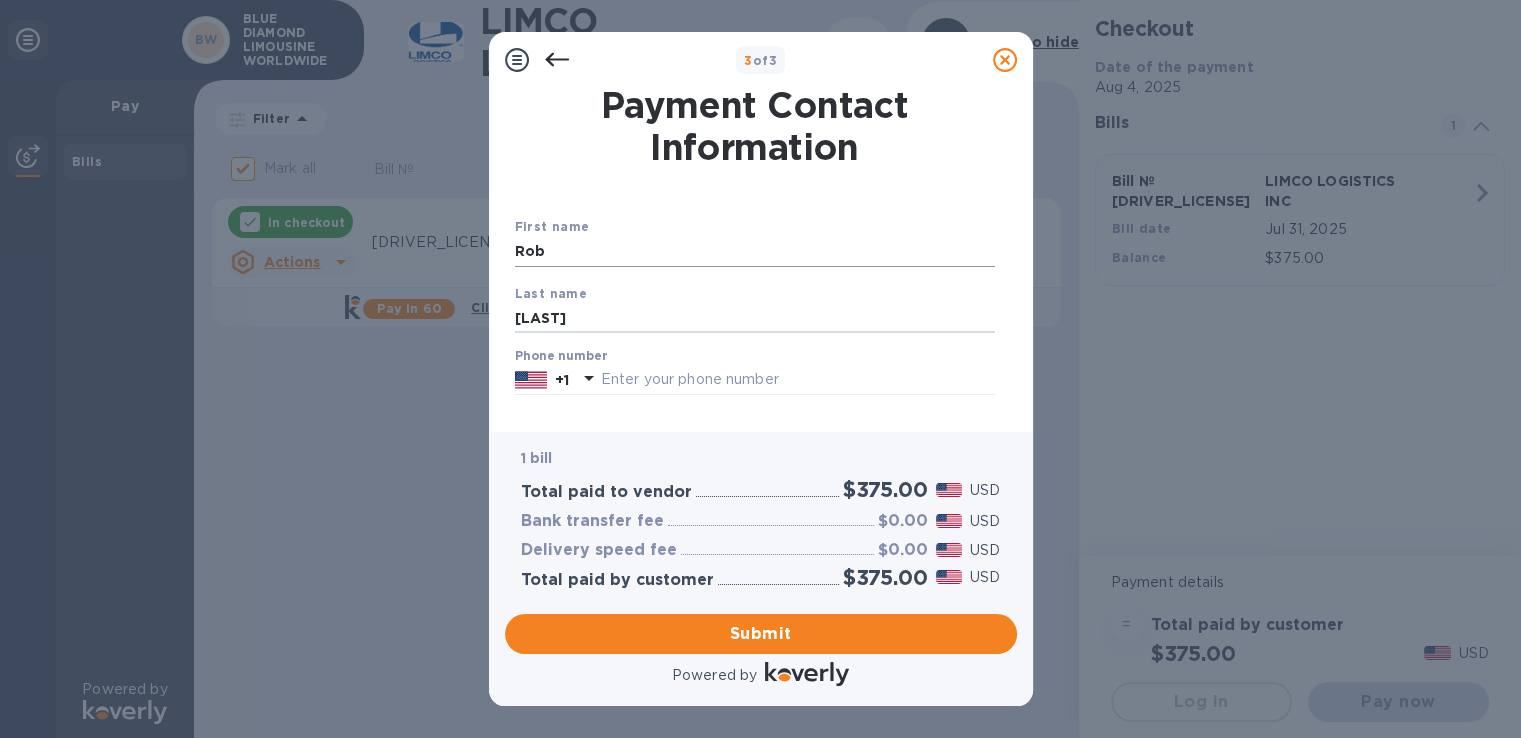 type on "[LAST]" 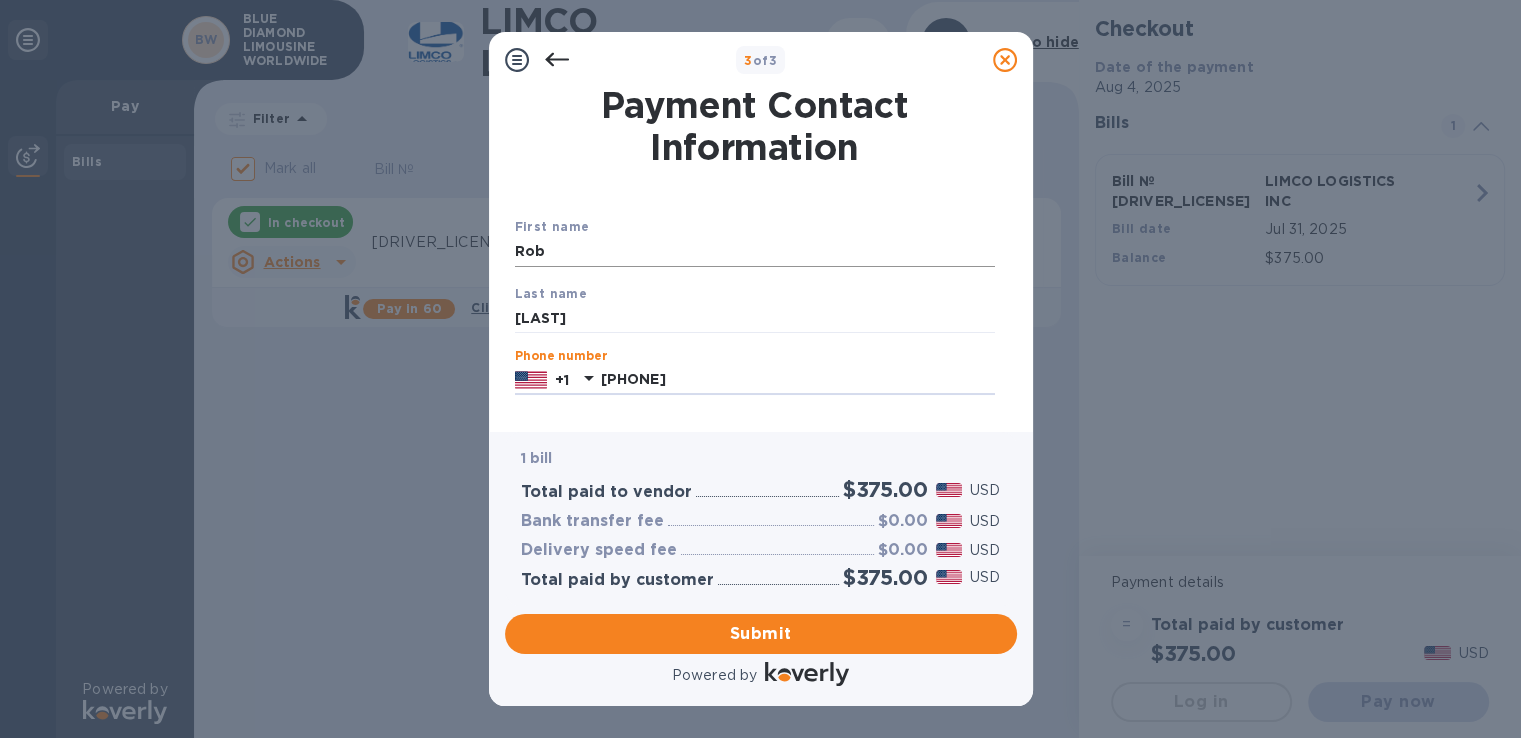 type on "[PHONE]" 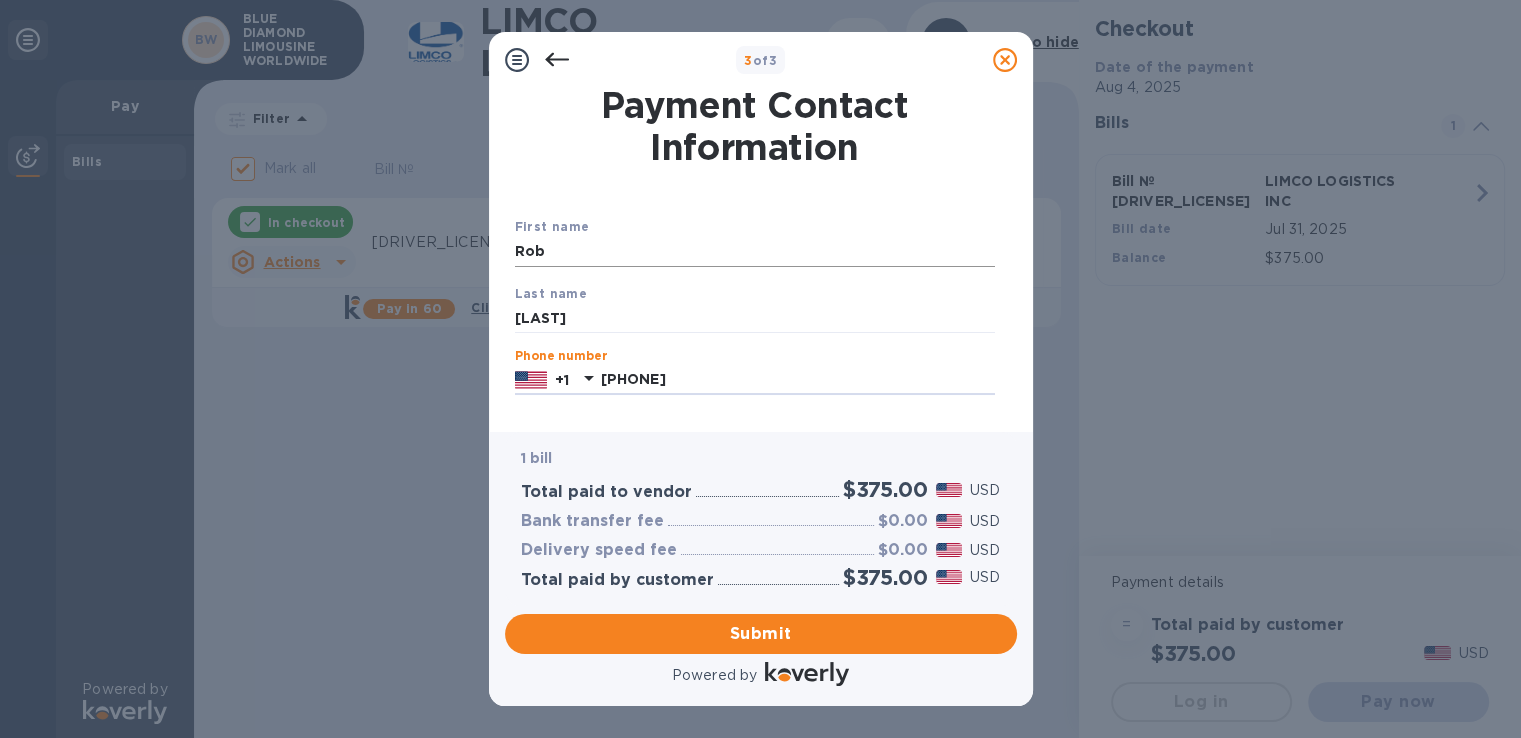 scroll, scrollTop: 248, scrollLeft: 0, axis: vertical 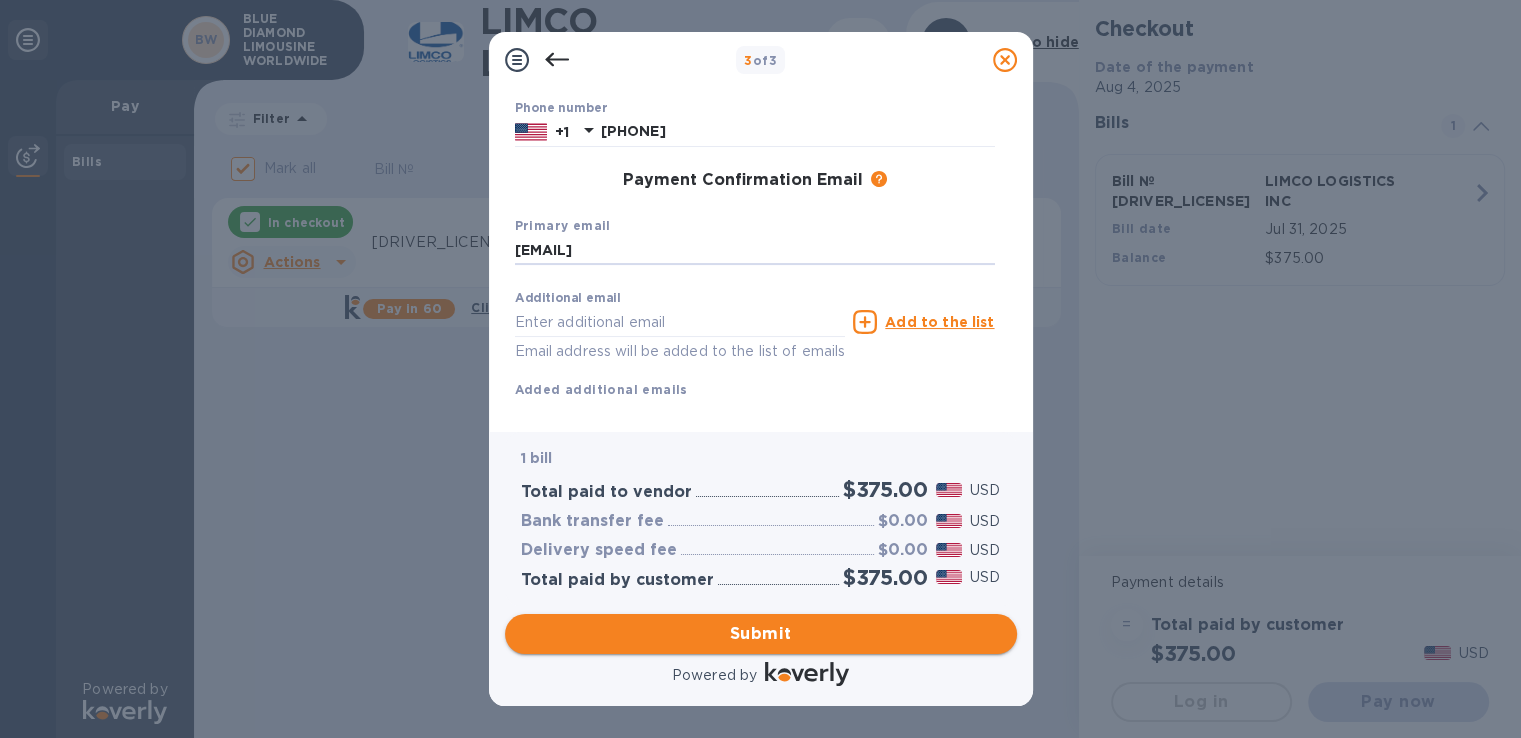type on "[EMAIL]" 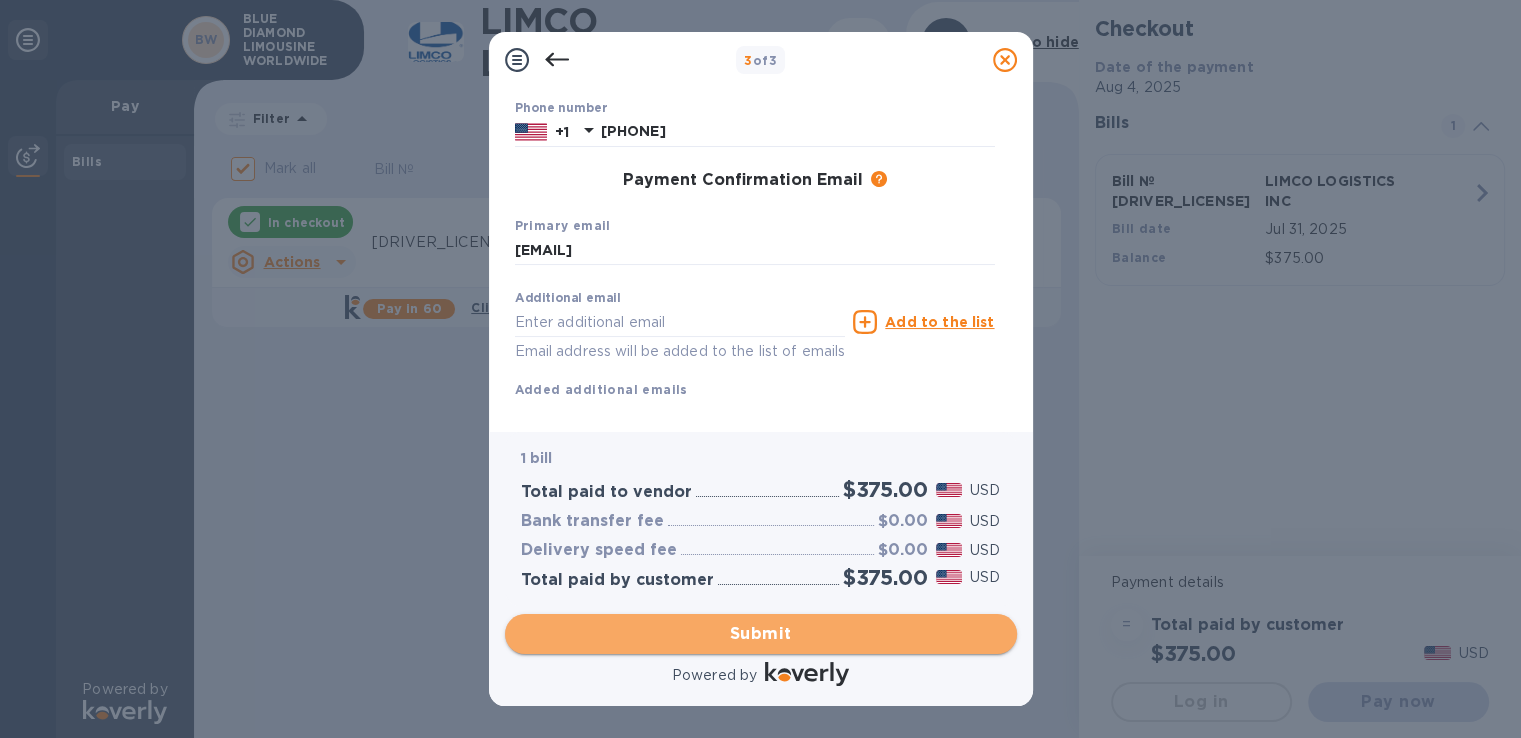 click on "Submit" at bounding box center (761, 634) 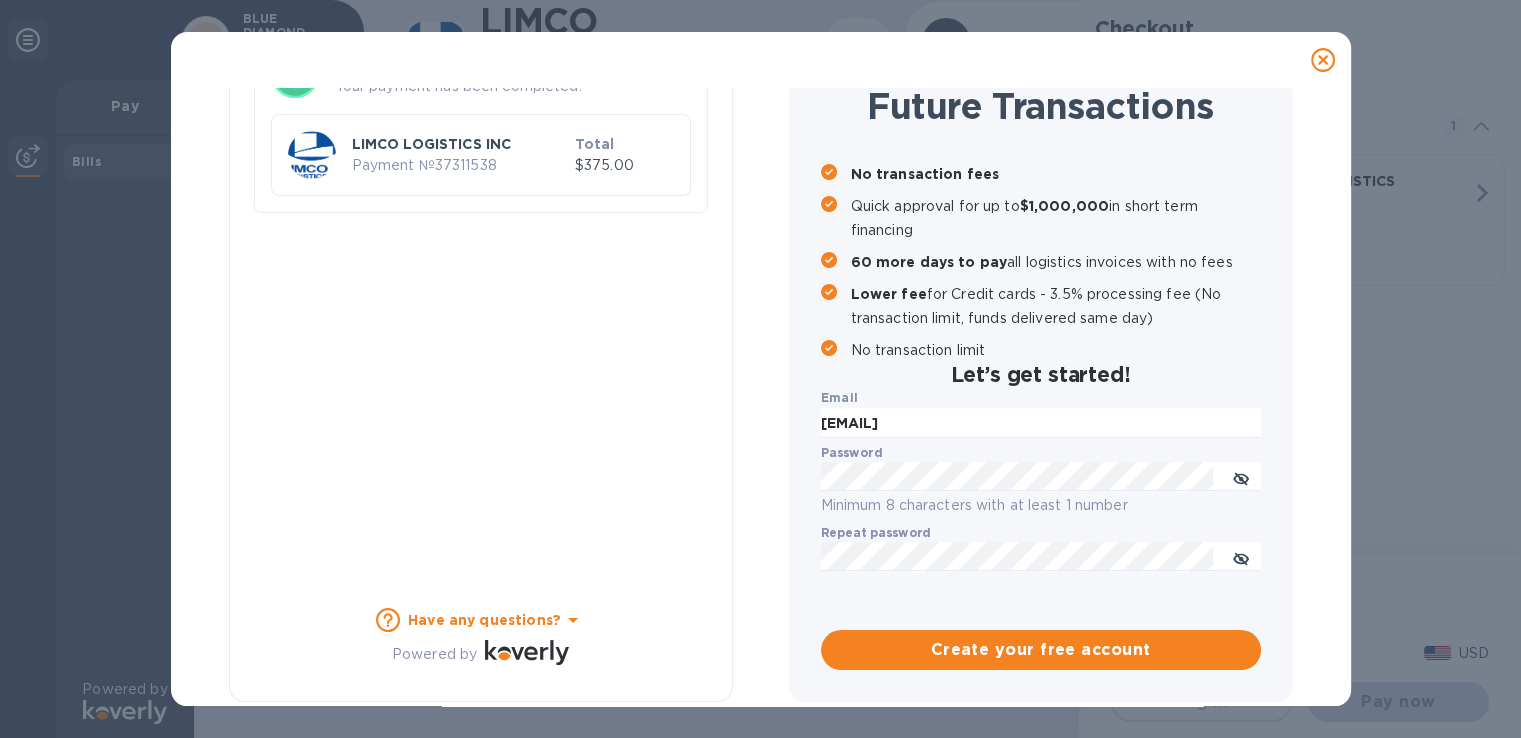 checkbox on "false" 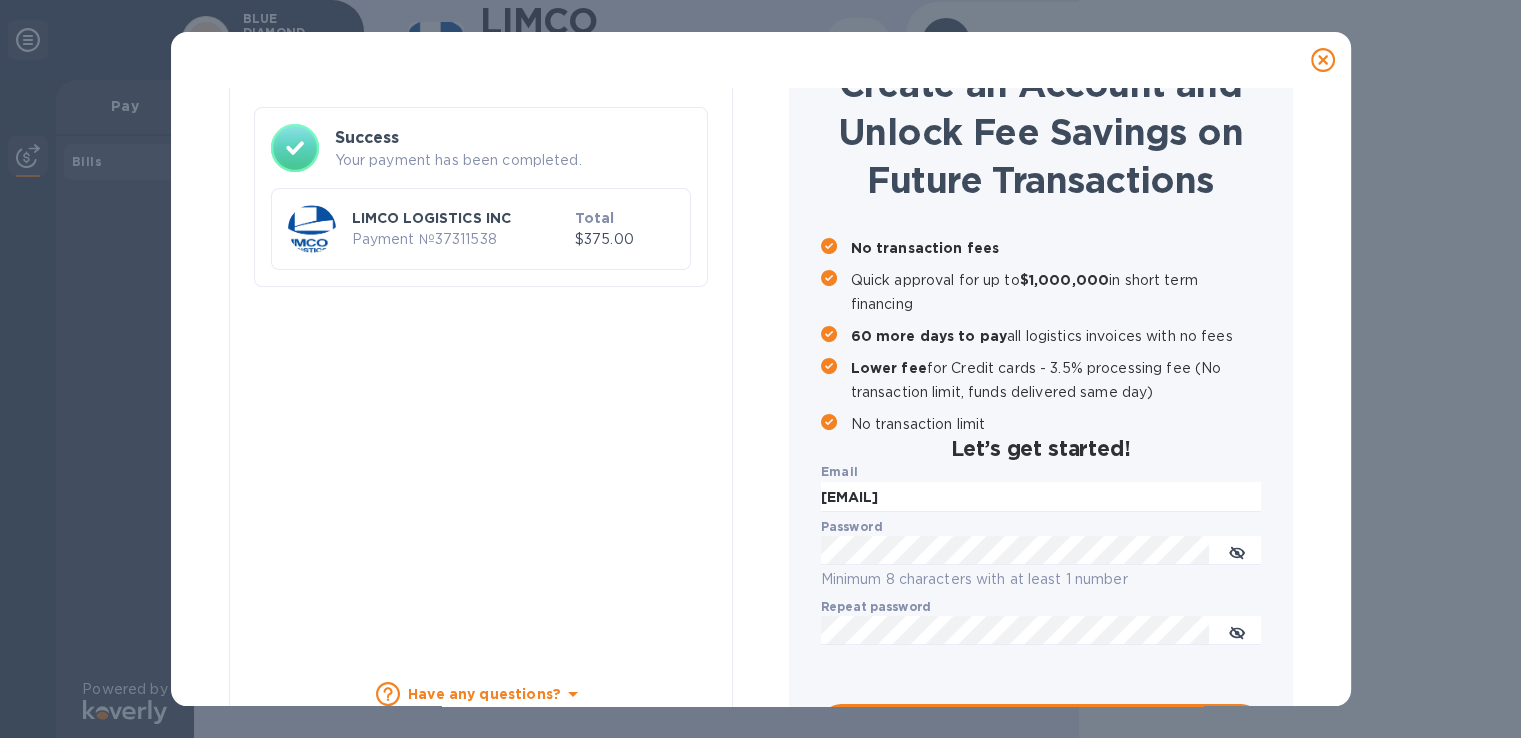 scroll, scrollTop: 182, scrollLeft: 0, axis: vertical 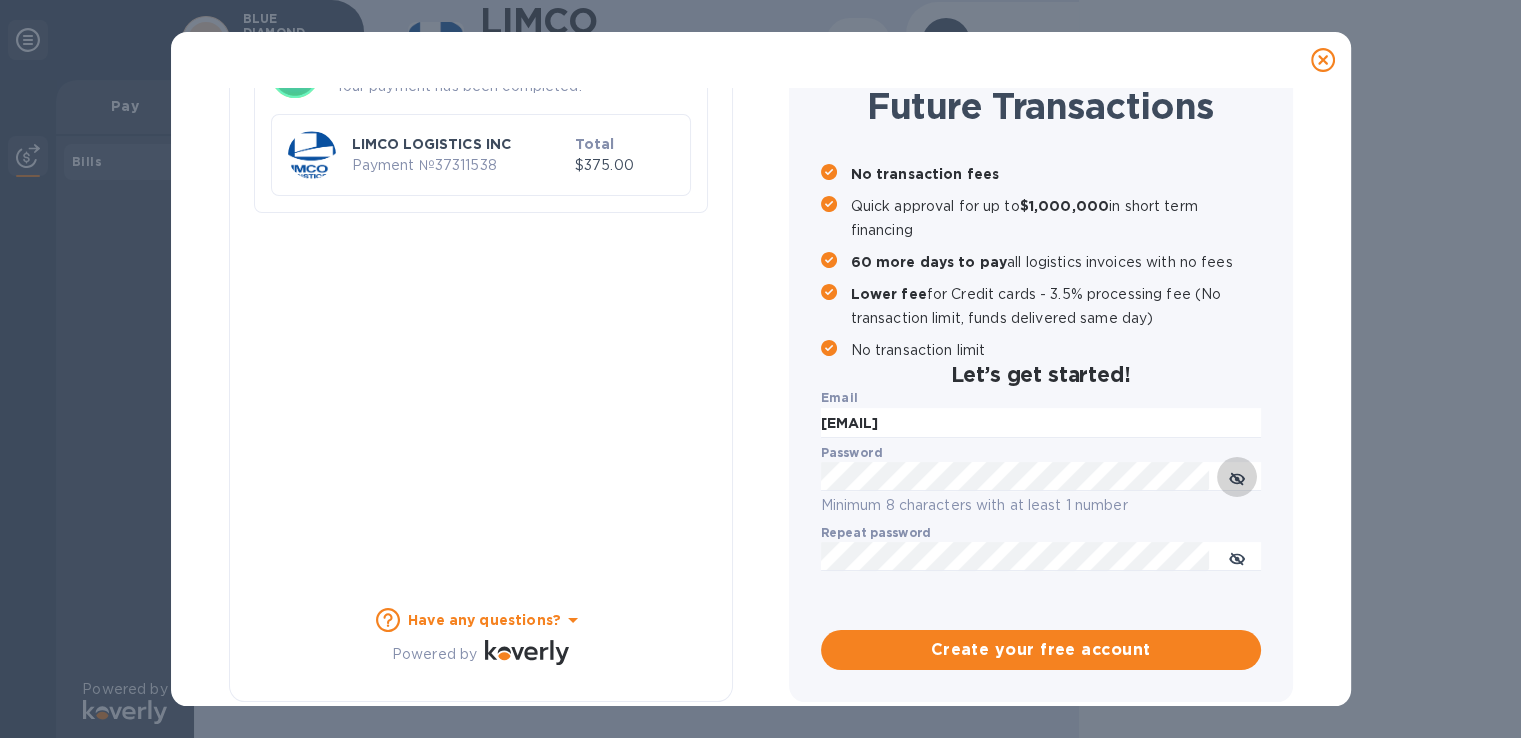 type 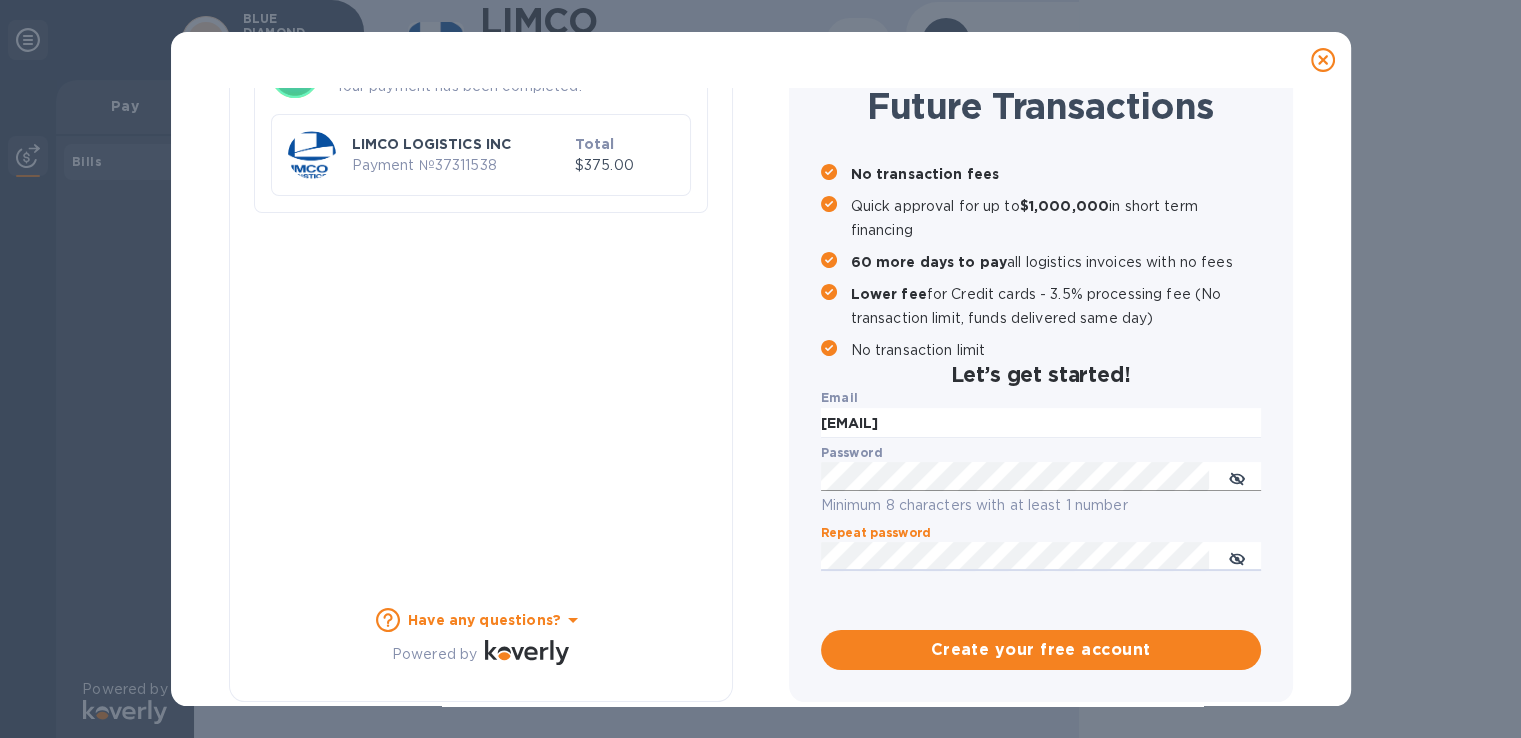 click 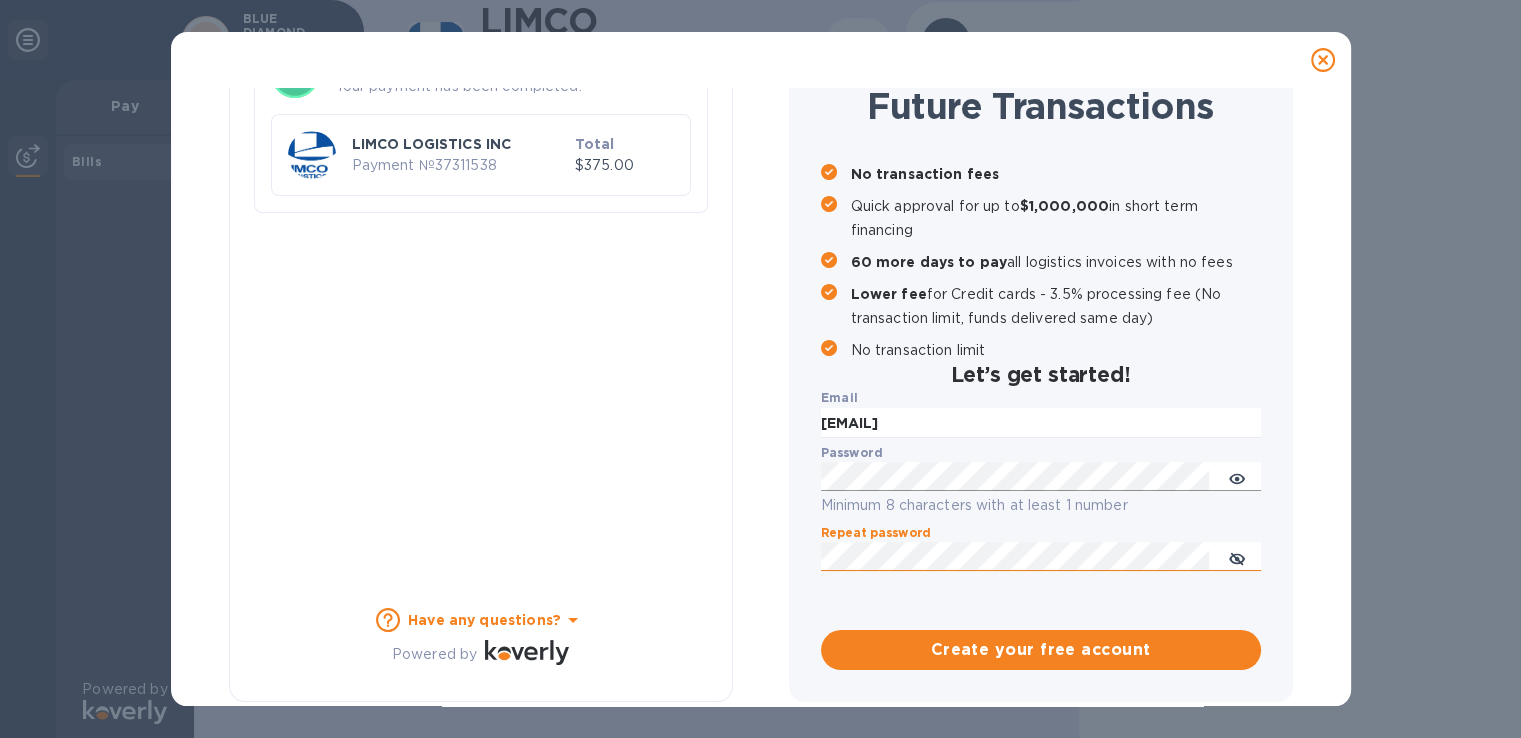 click at bounding box center (1237, 556) 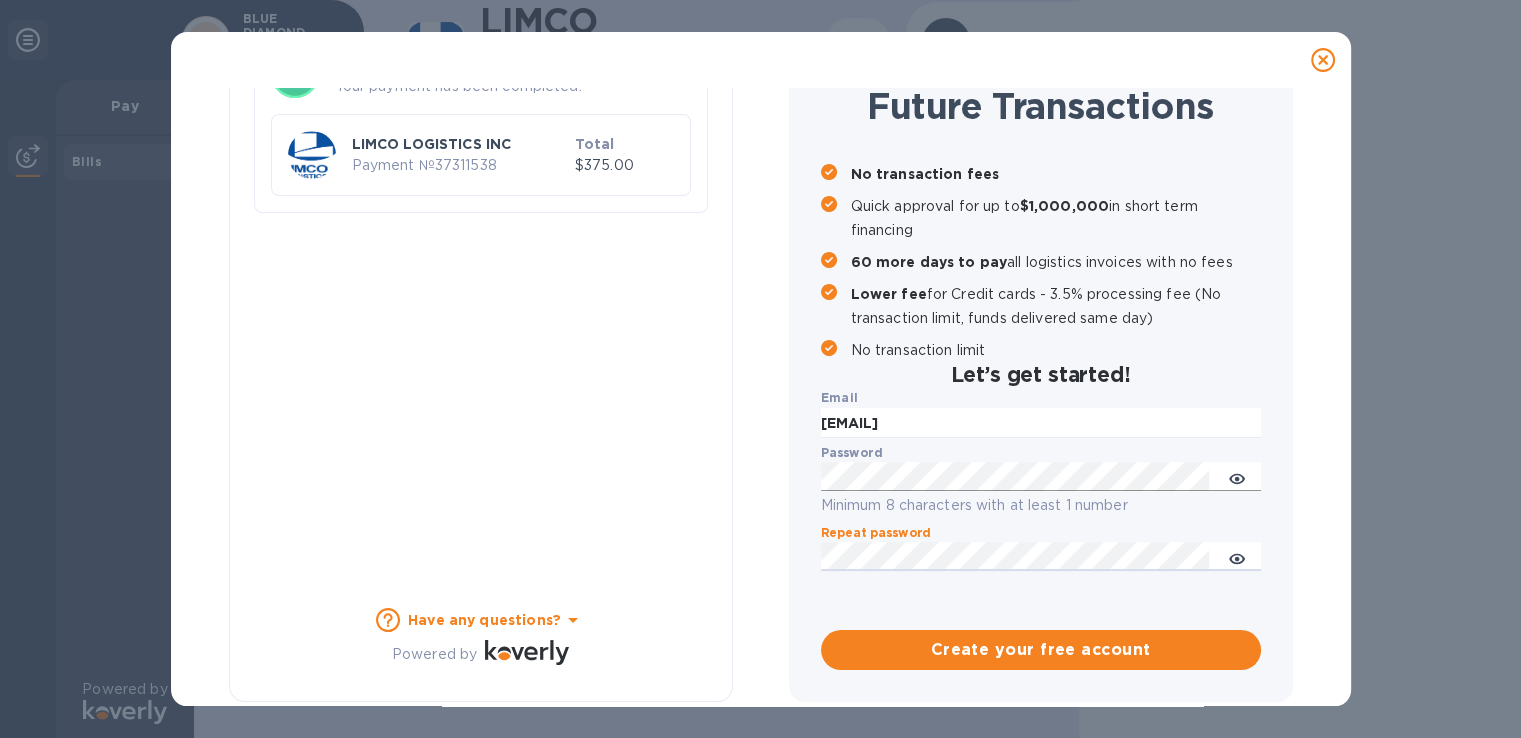 click on "Create your free account" at bounding box center [1041, 650] 